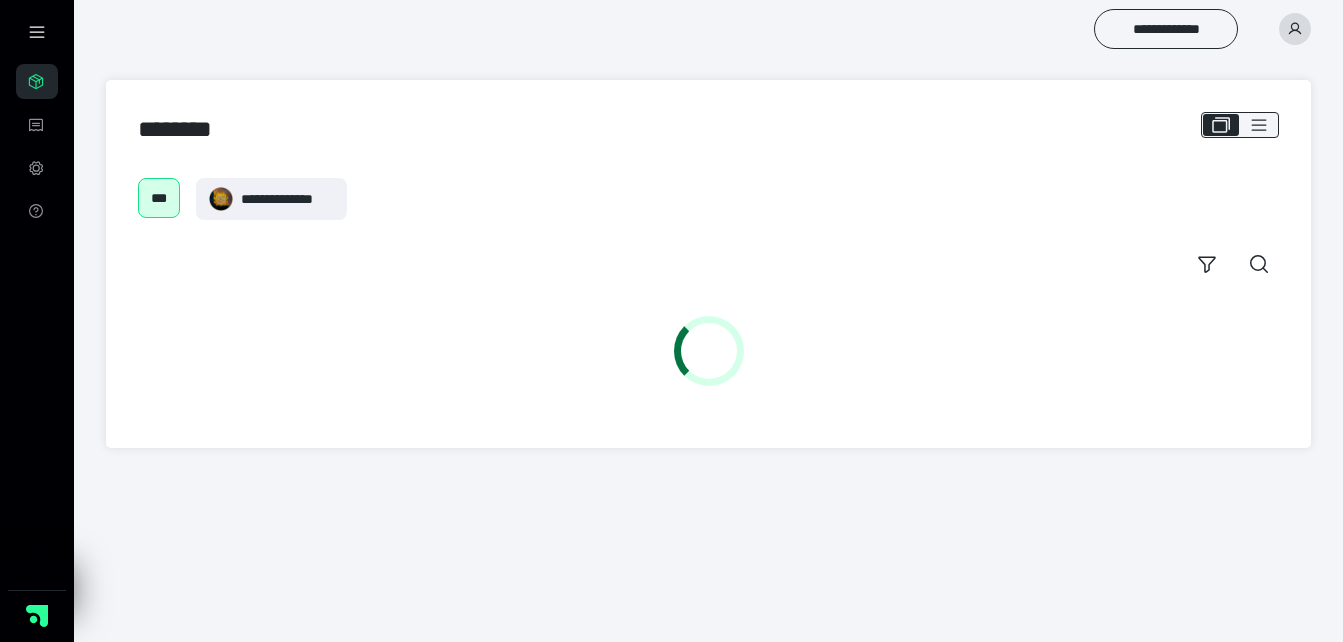 scroll, scrollTop: 0, scrollLeft: 0, axis: both 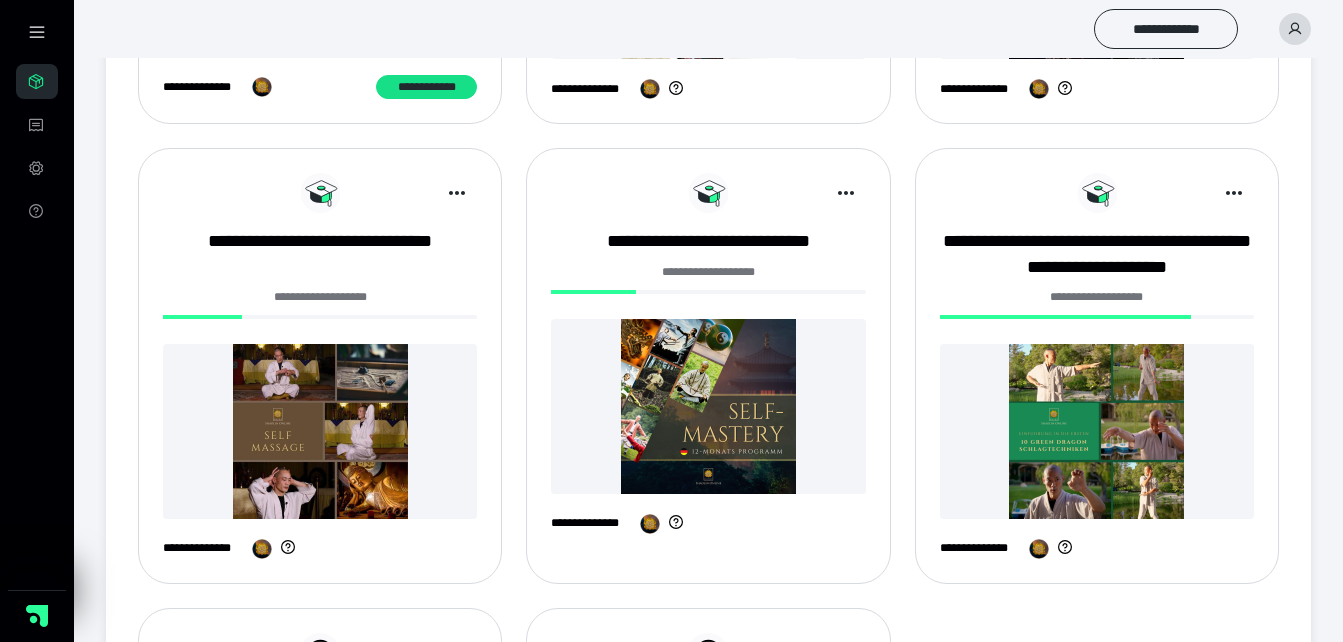 click at bounding box center (708, 406) 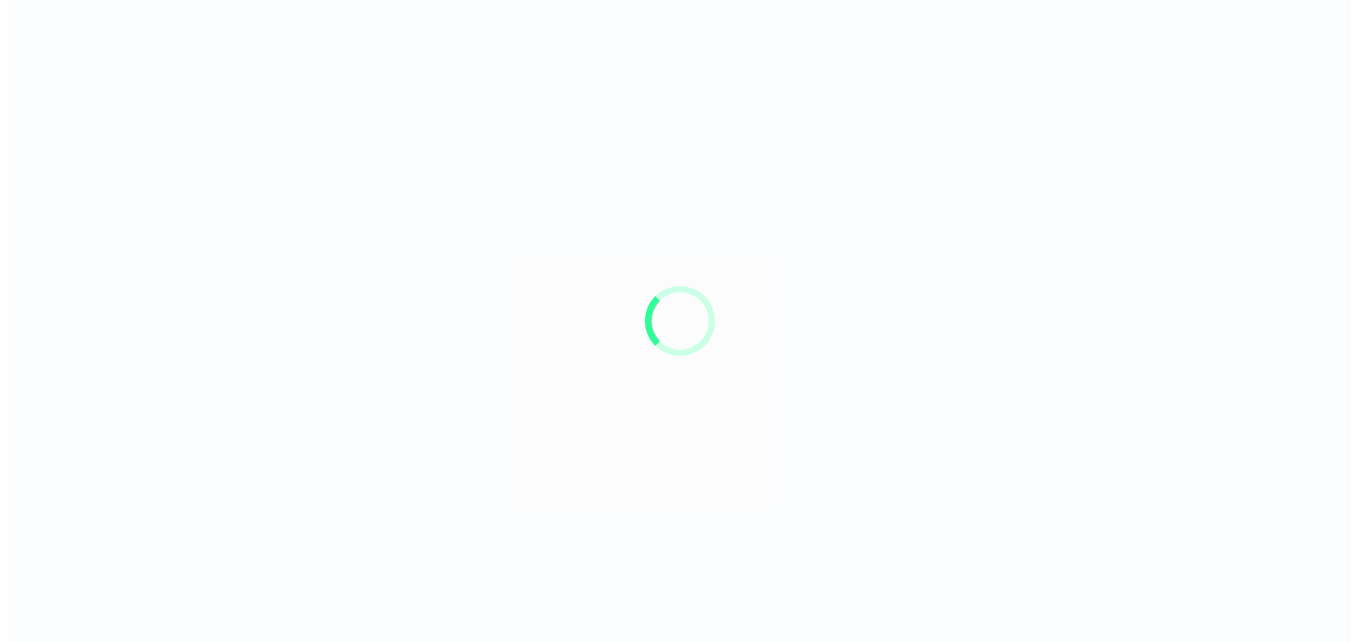 scroll, scrollTop: 0, scrollLeft: 0, axis: both 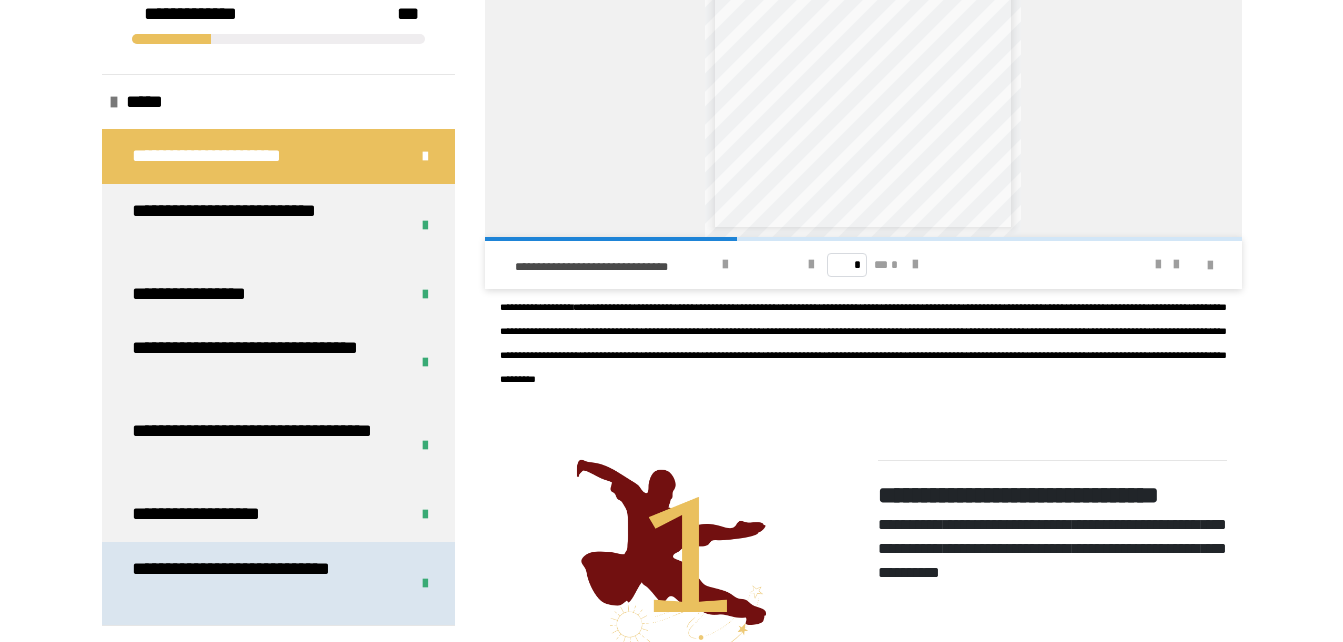 click on "**********" at bounding box center [278, 583] 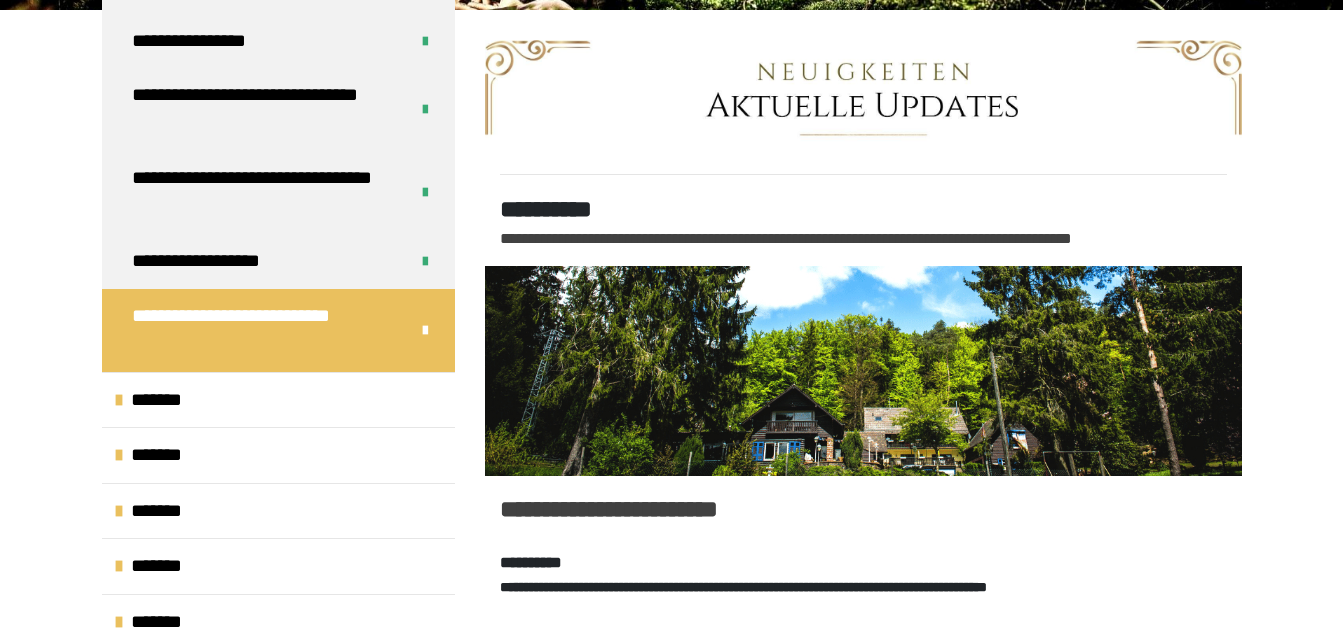scroll, scrollTop: 440, scrollLeft: 0, axis: vertical 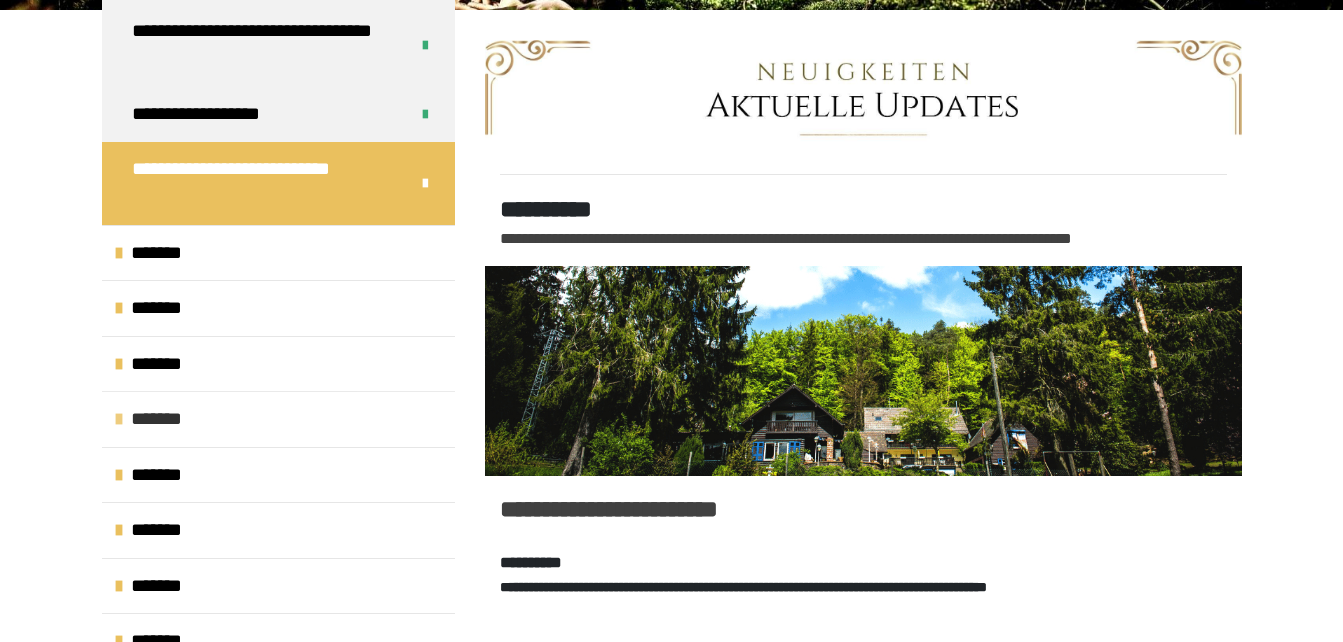 click on "*******" at bounding box center (278, 419) 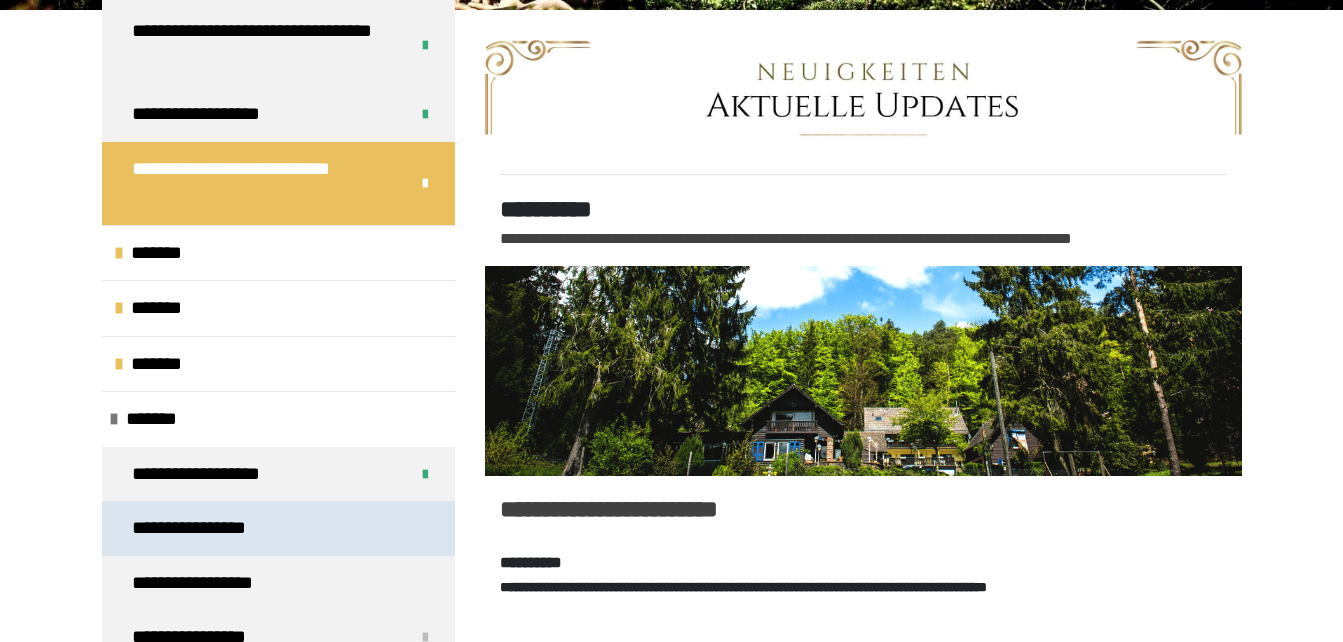 click on "**********" at bounding box center [278, 528] 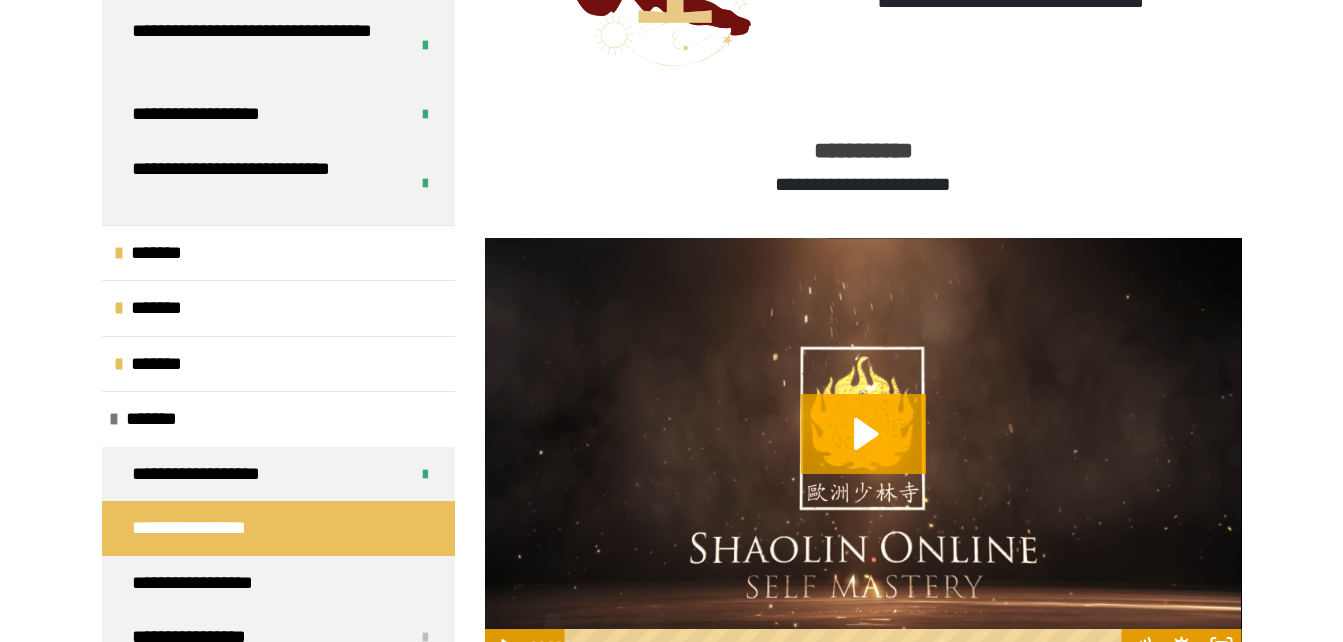 scroll, scrollTop: 643, scrollLeft: 0, axis: vertical 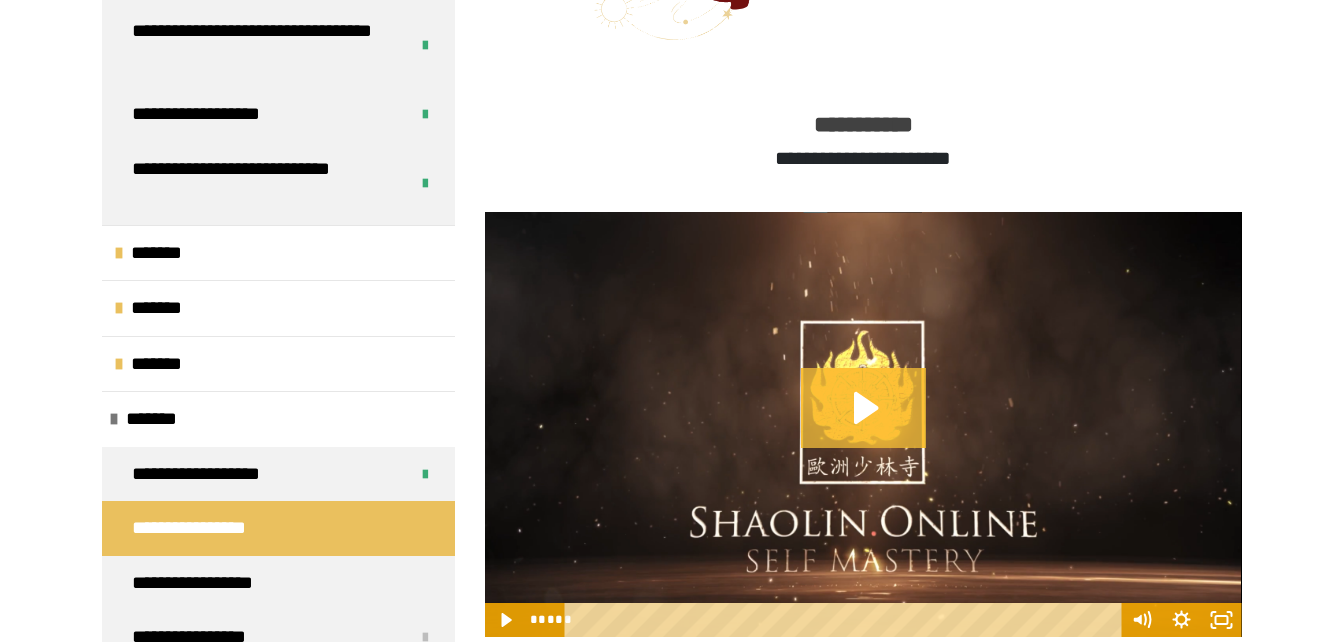 click 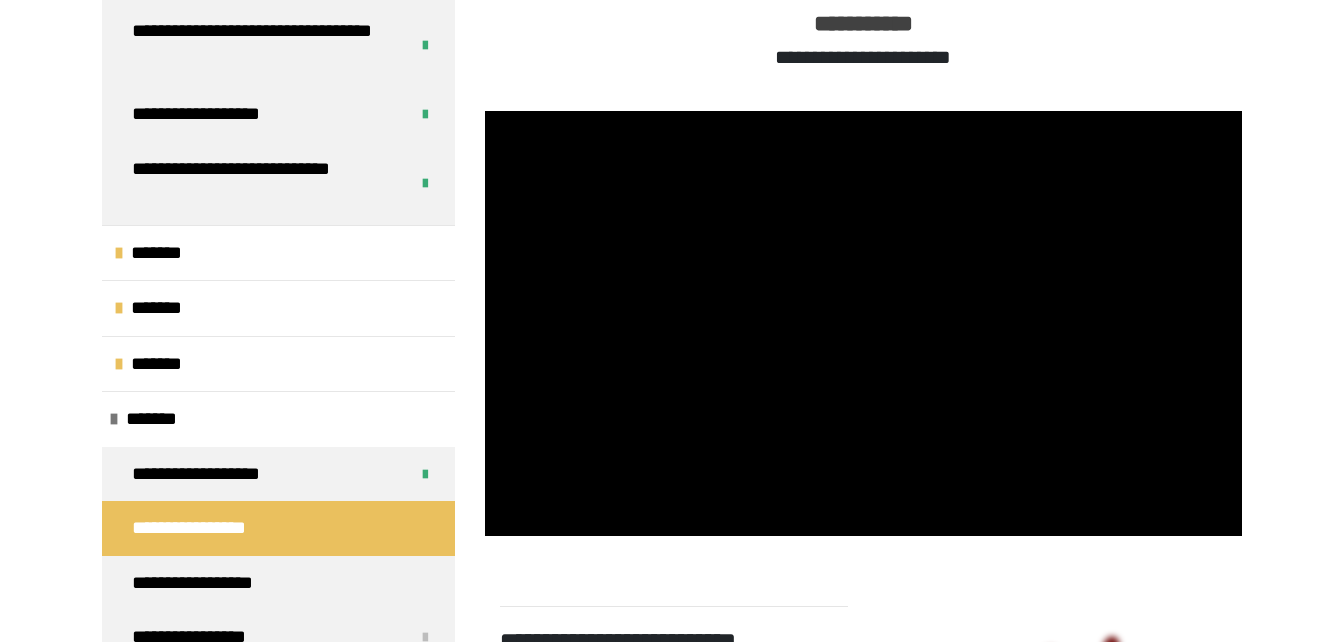 scroll, scrollTop: 763, scrollLeft: 0, axis: vertical 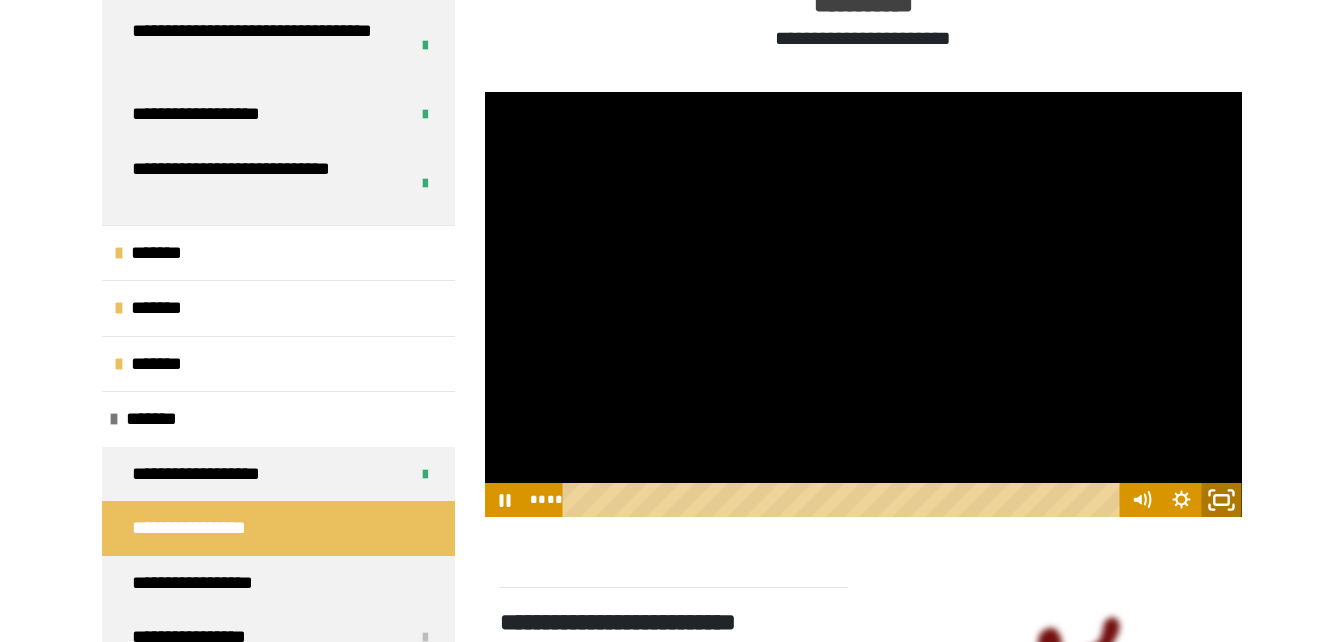 click 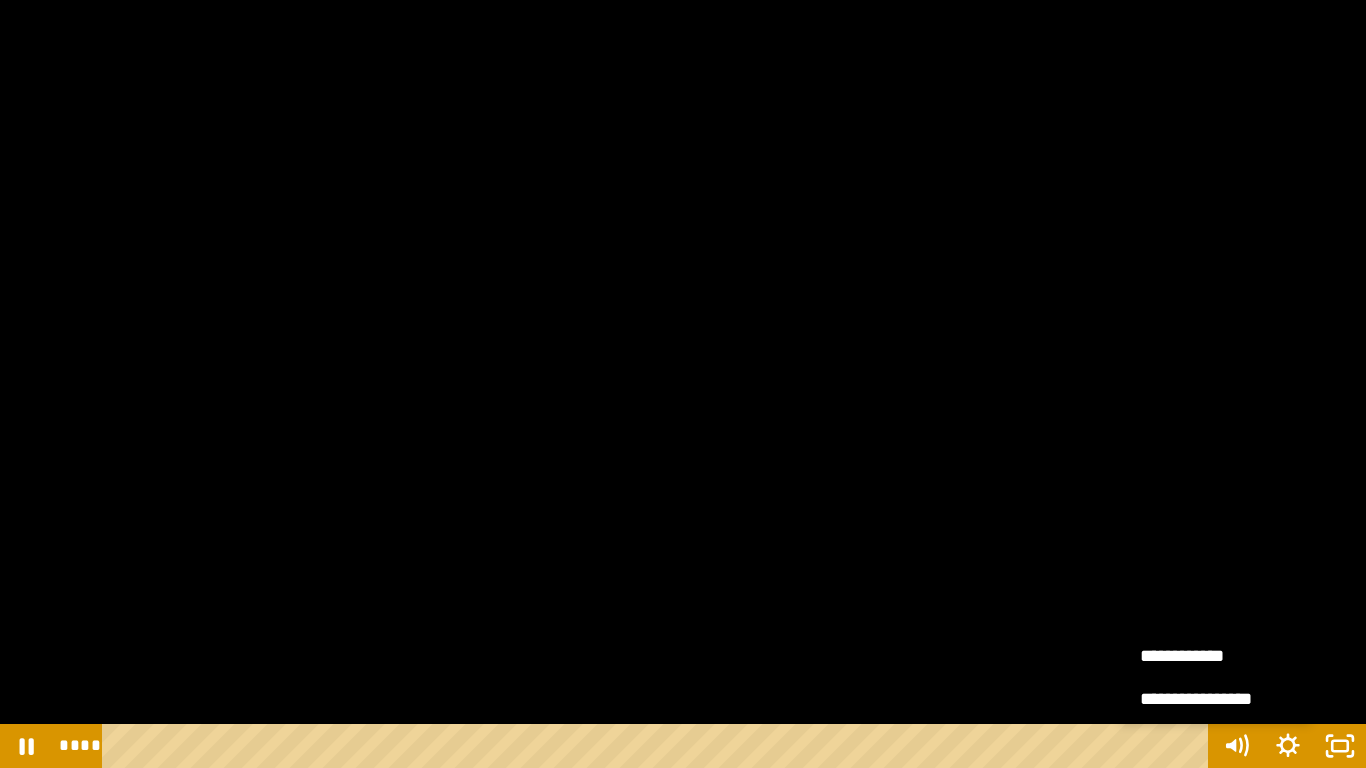 click at bounding box center (683, 384) 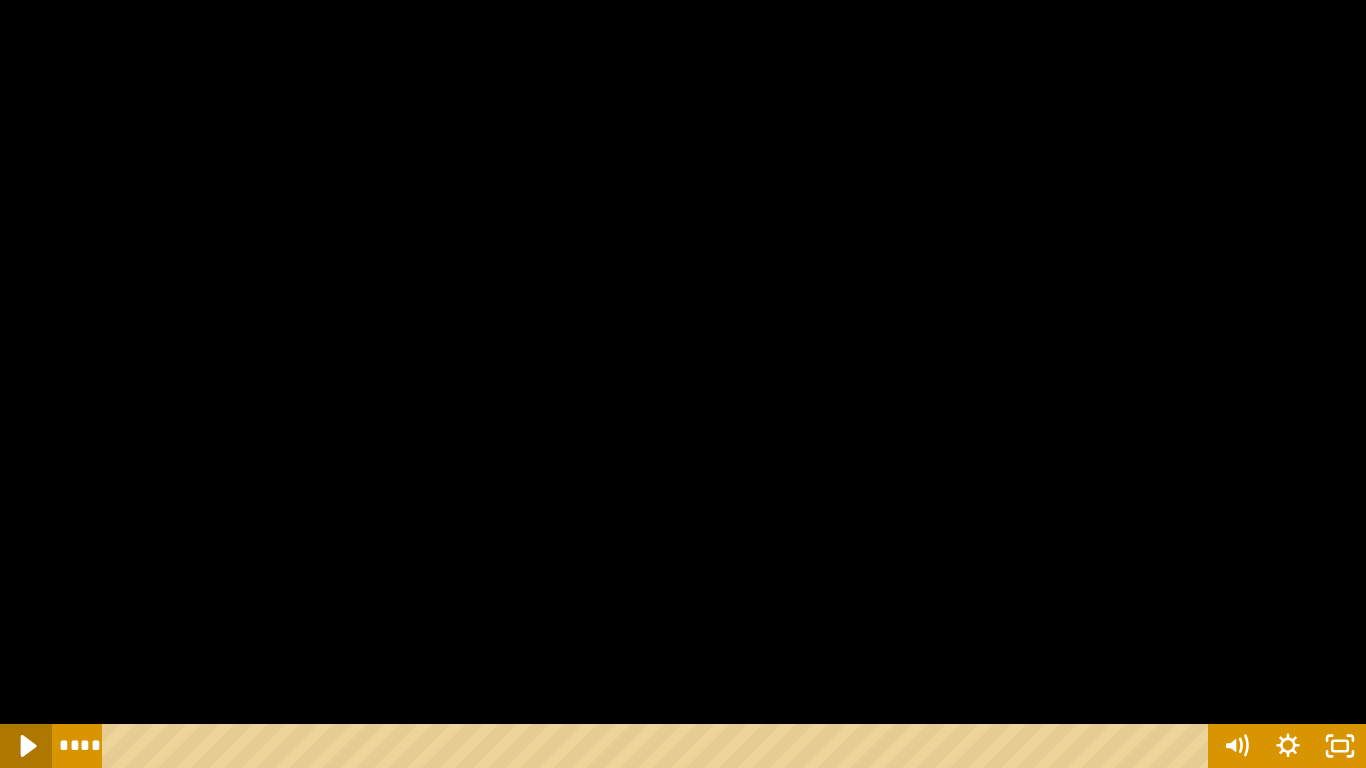 click 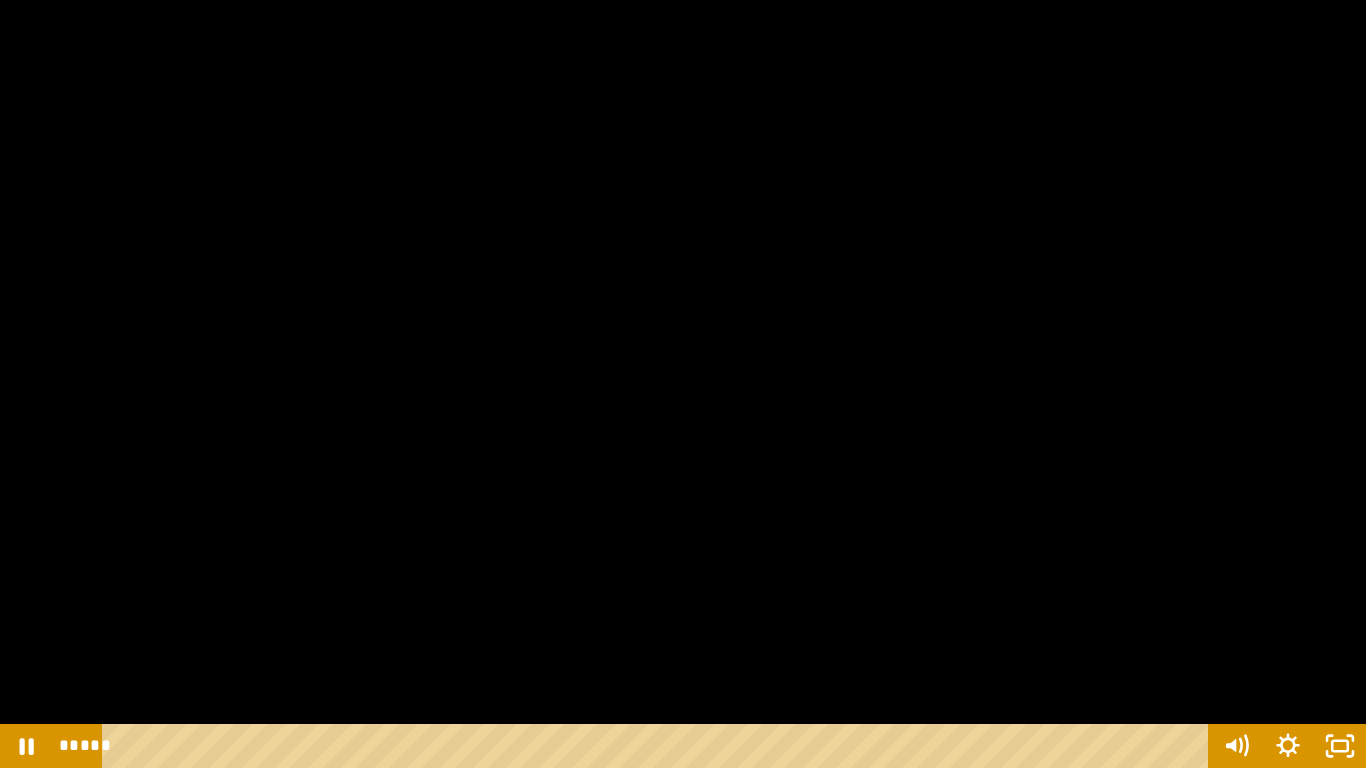 click at bounding box center (683, 384) 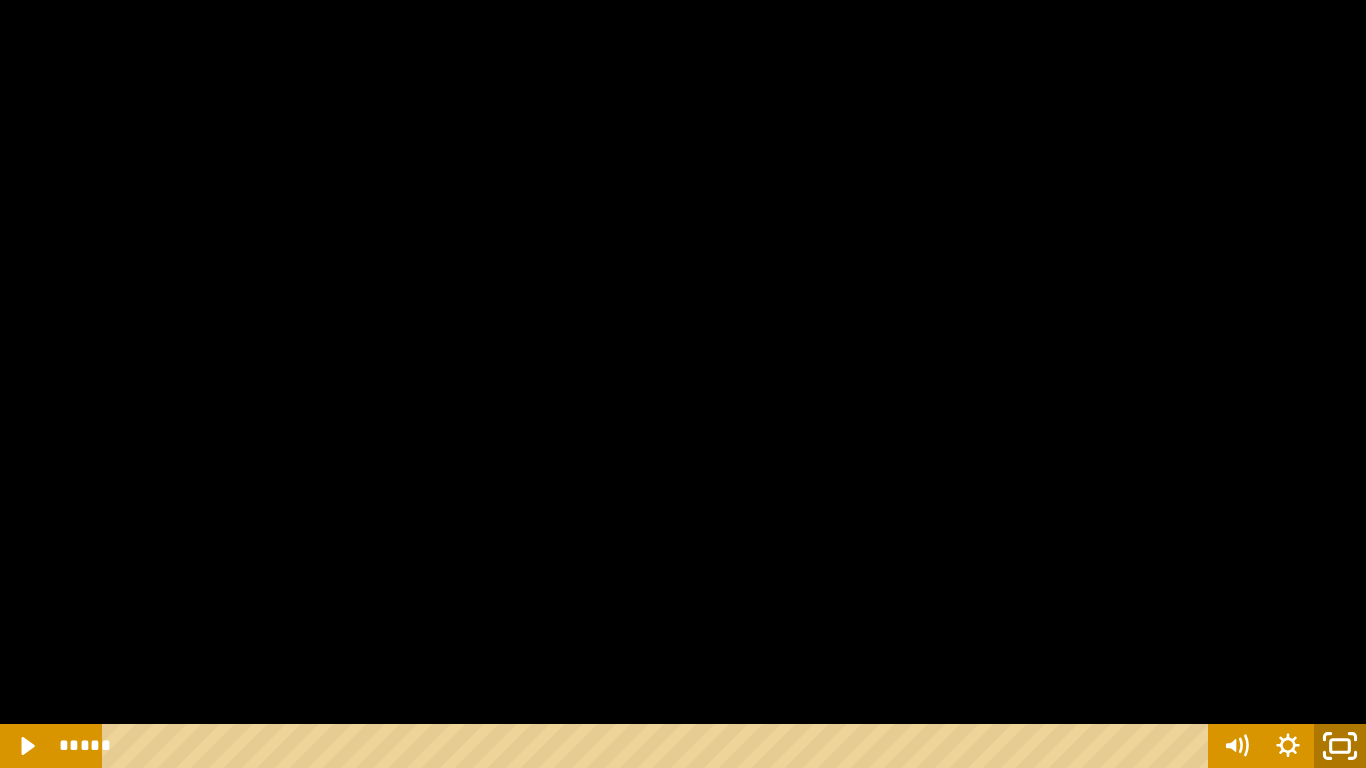 click 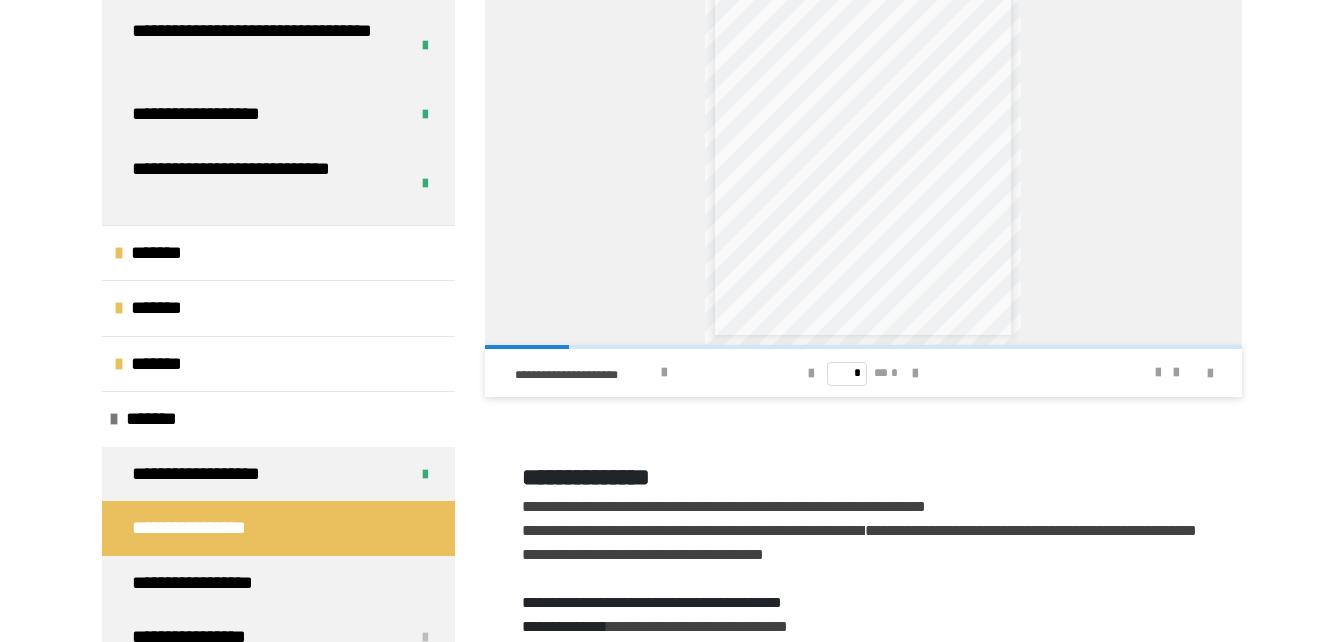 scroll, scrollTop: 2124, scrollLeft: 0, axis: vertical 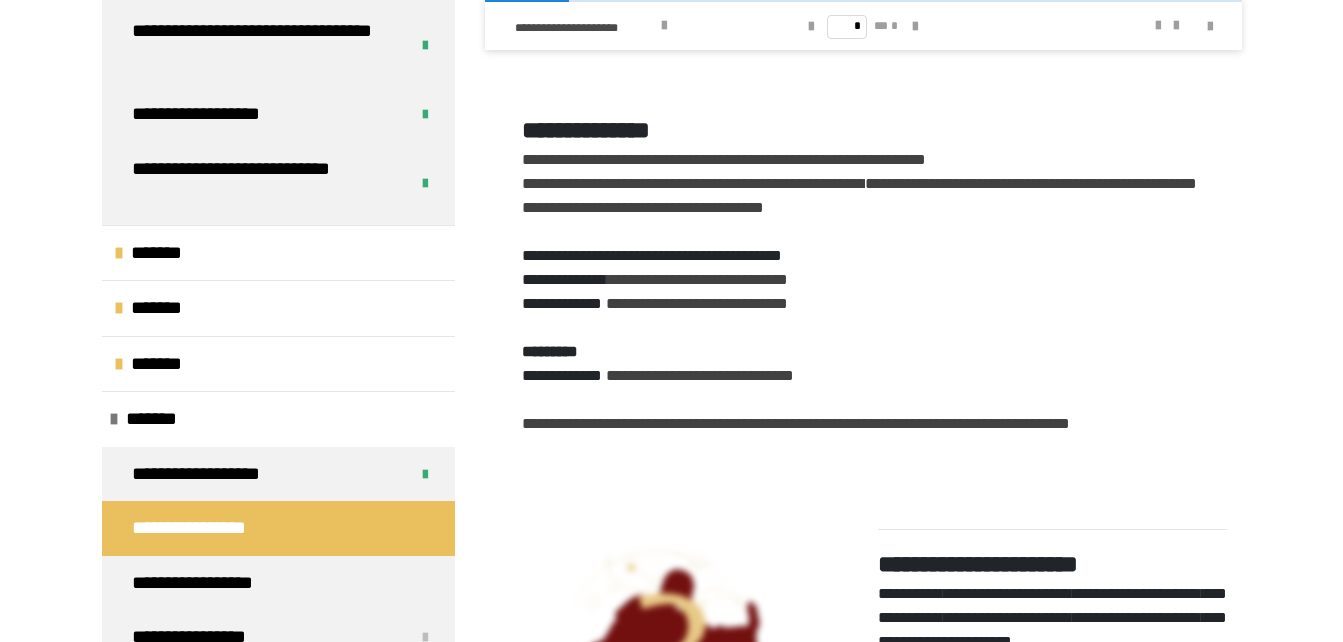 click on "**********" at bounding box center [671, -602] 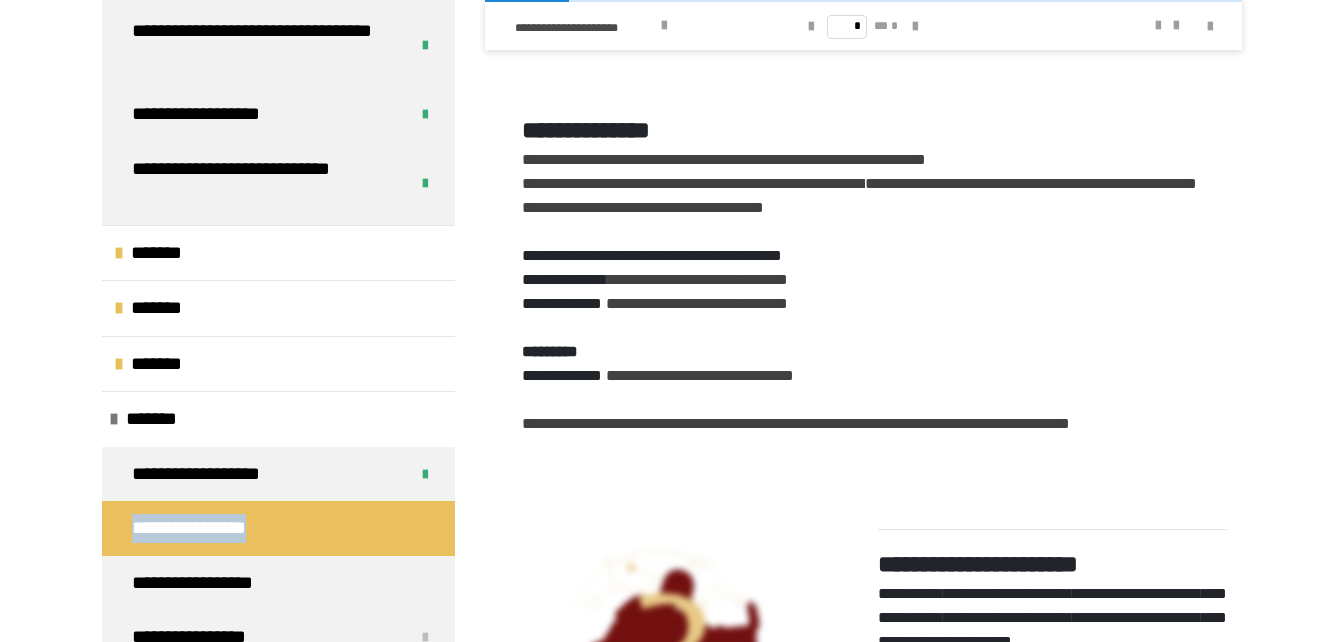 drag, startPoint x: 324, startPoint y: 517, endPoint x: 361, endPoint y: 527, distance: 38.327538 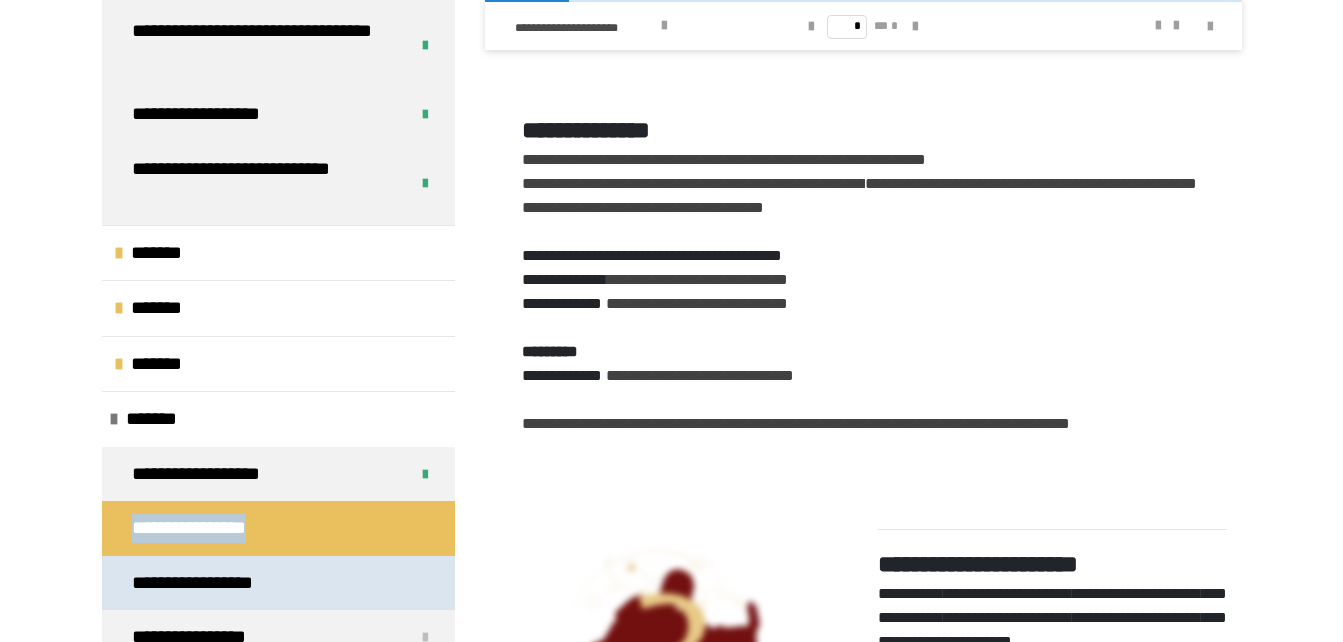 click on "**********" at bounding box center (278, 583) 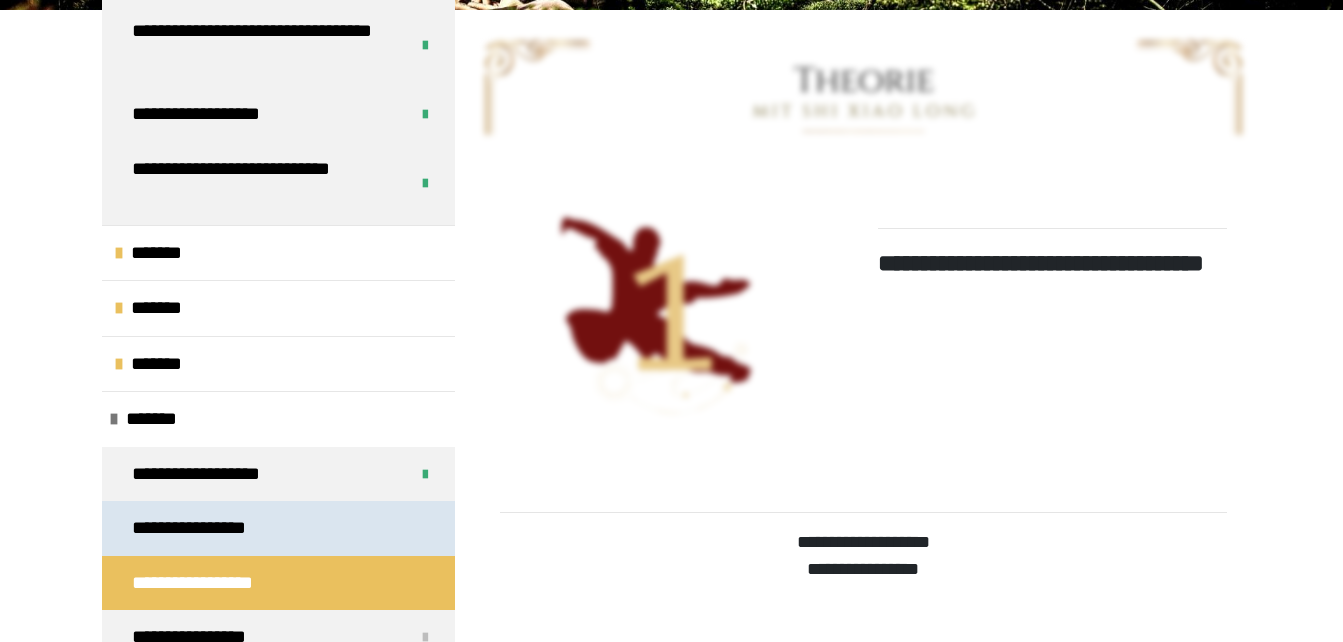 click on "**********" at bounding box center [204, 528] 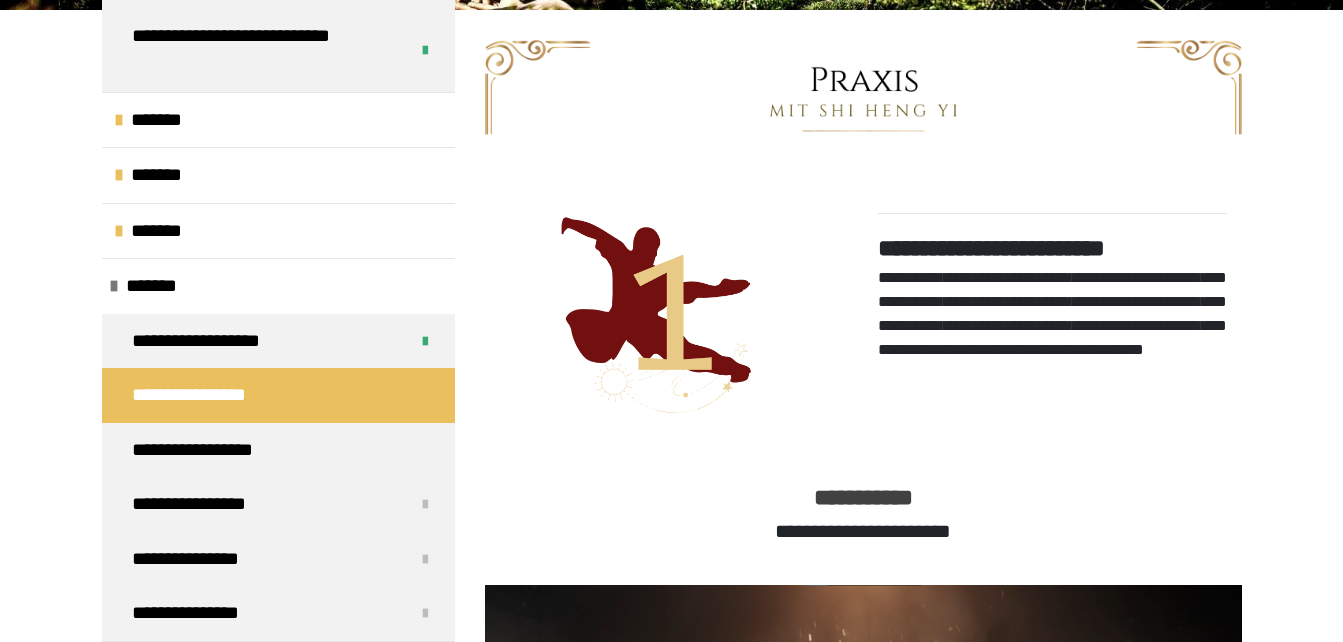 scroll, scrollTop: 600, scrollLeft: 0, axis: vertical 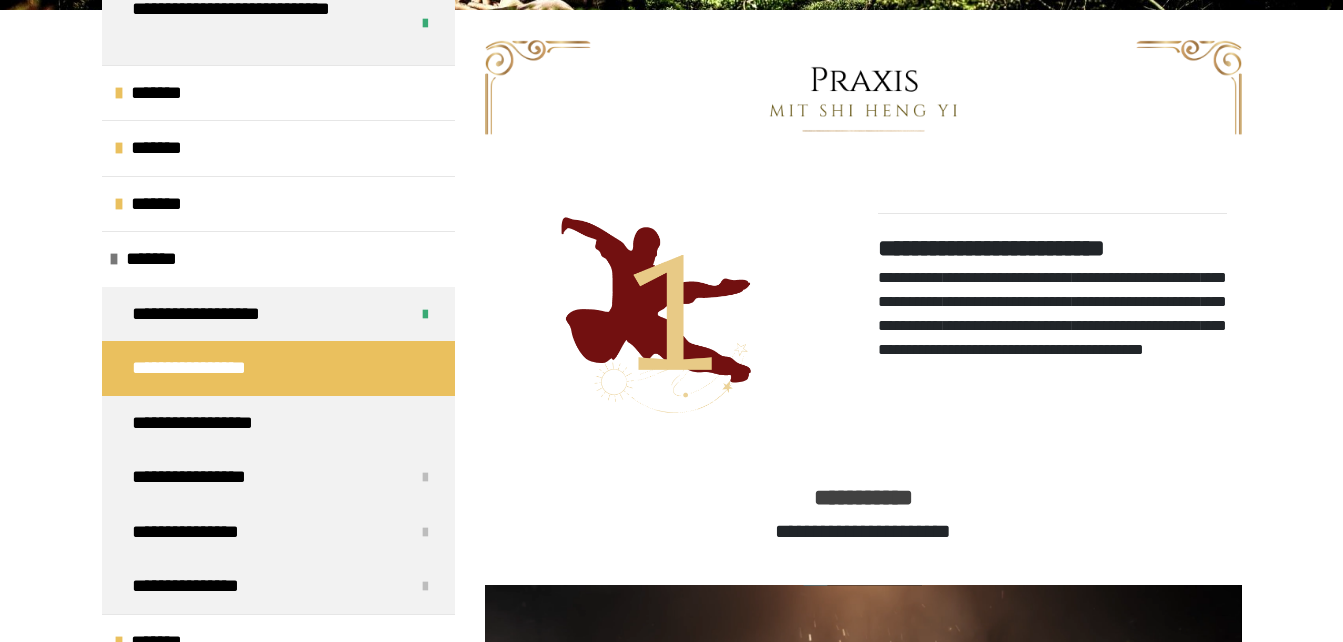 click on "**********" at bounding box center [278, 368] 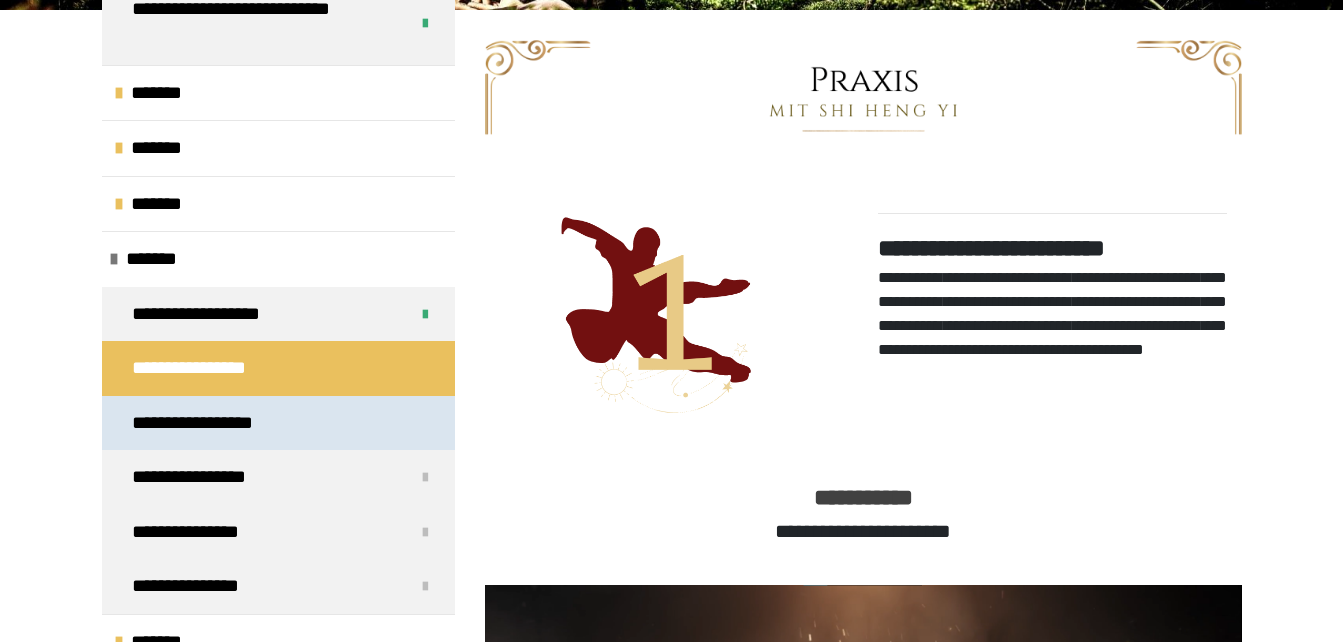 click on "**********" at bounding box center (210, 423) 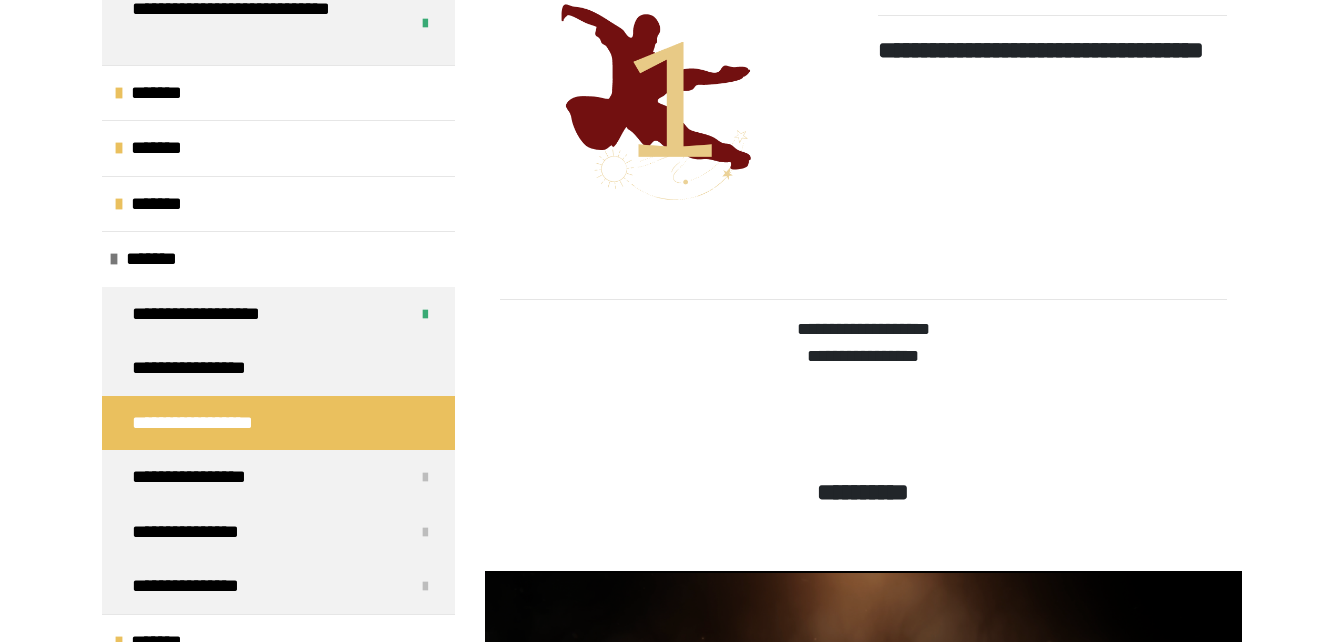 scroll, scrollTop: 670, scrollLeft: 0, axis: vertical 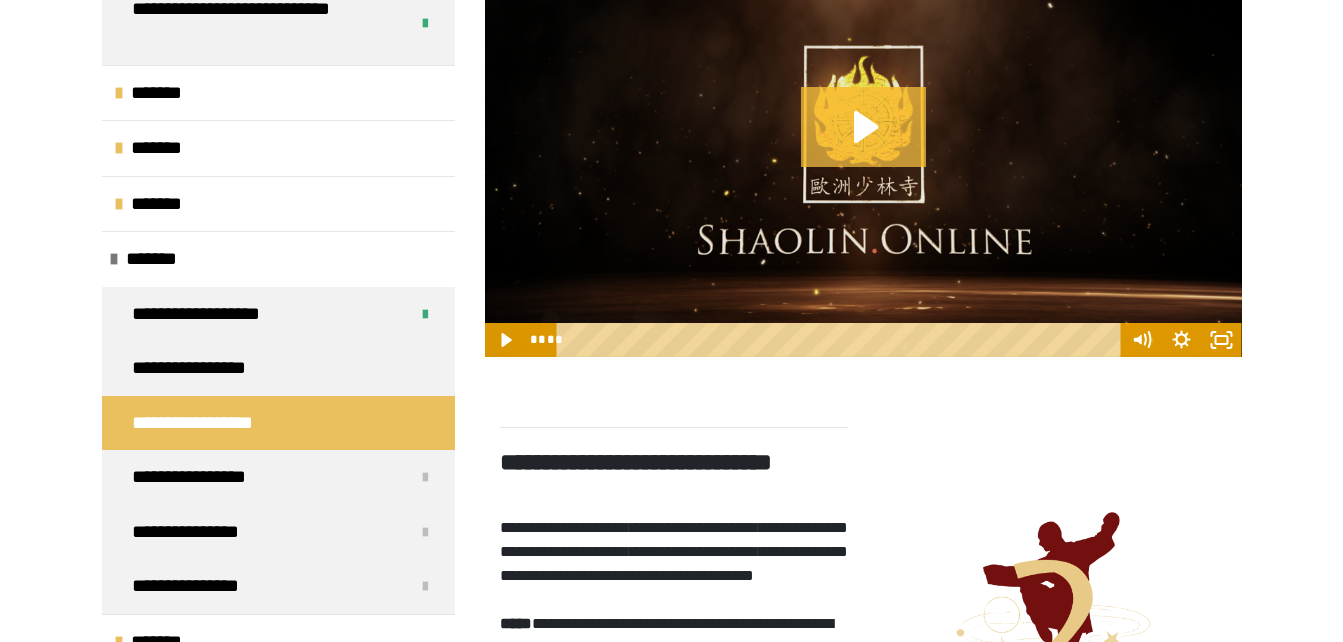click 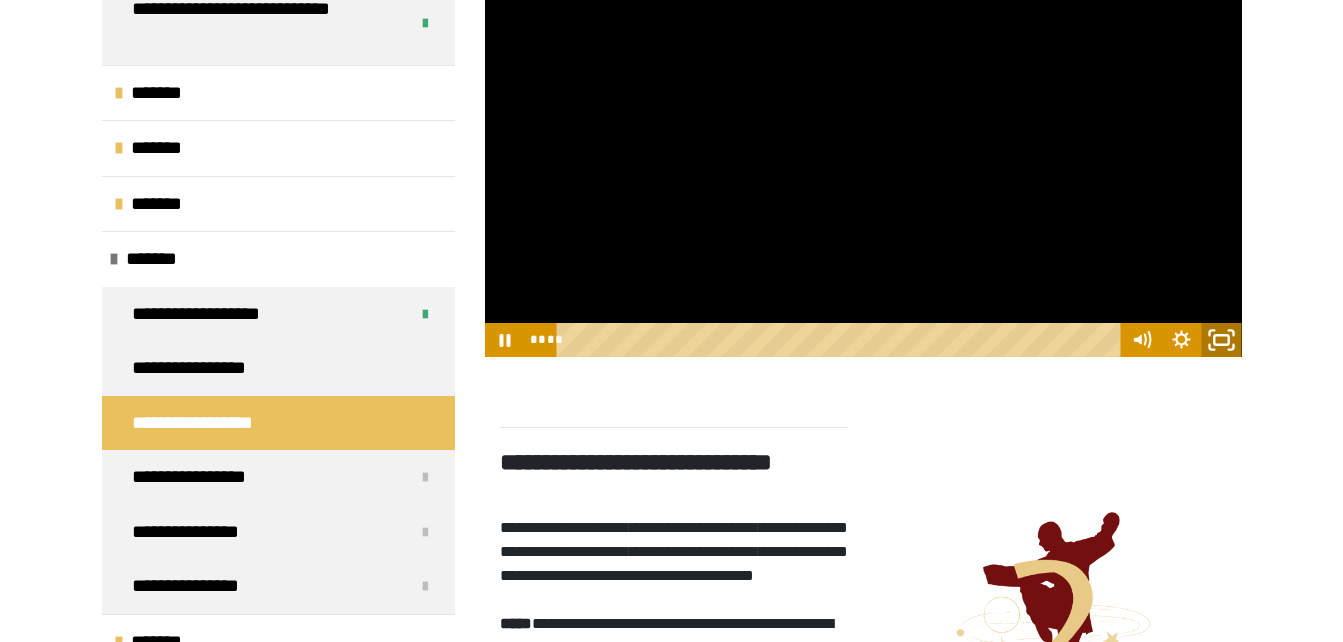 click 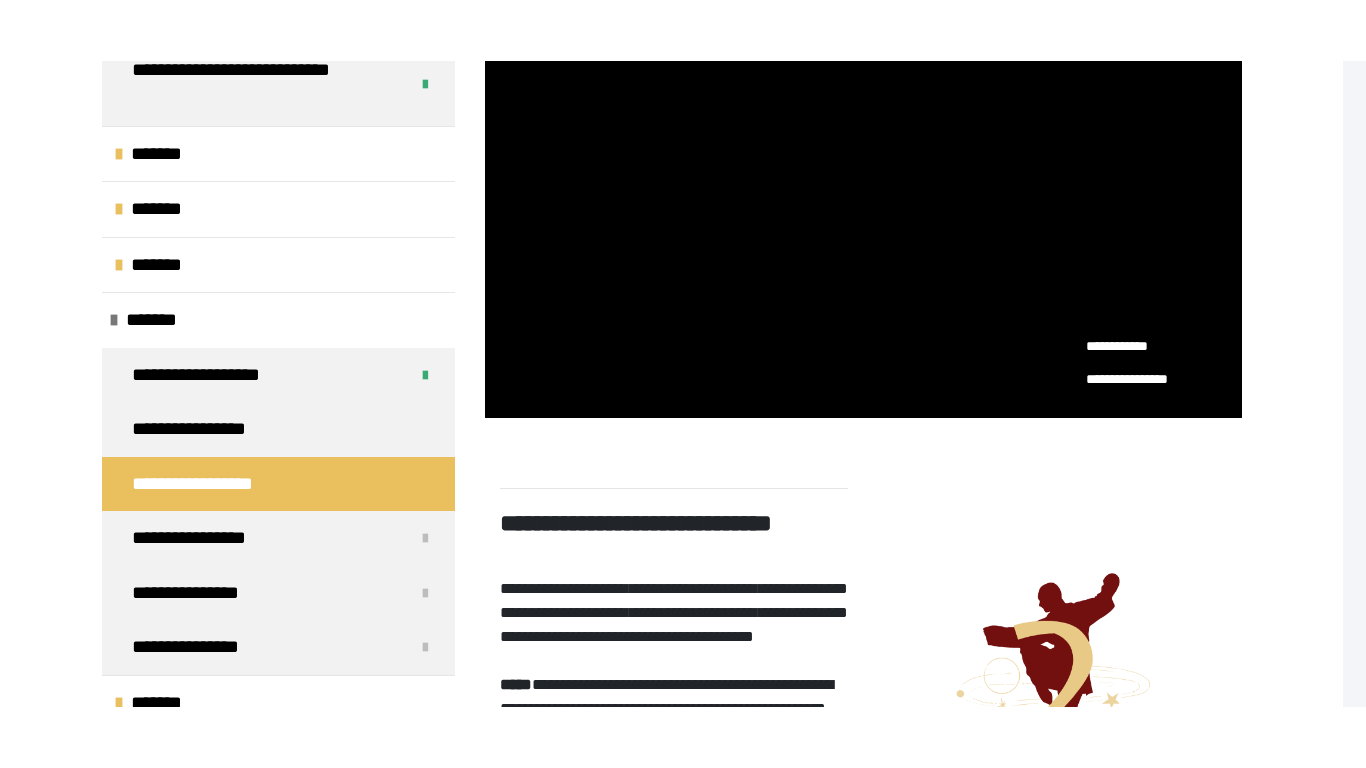 scroll, scrollTop: 0, scrollLeft: 0, axis: both 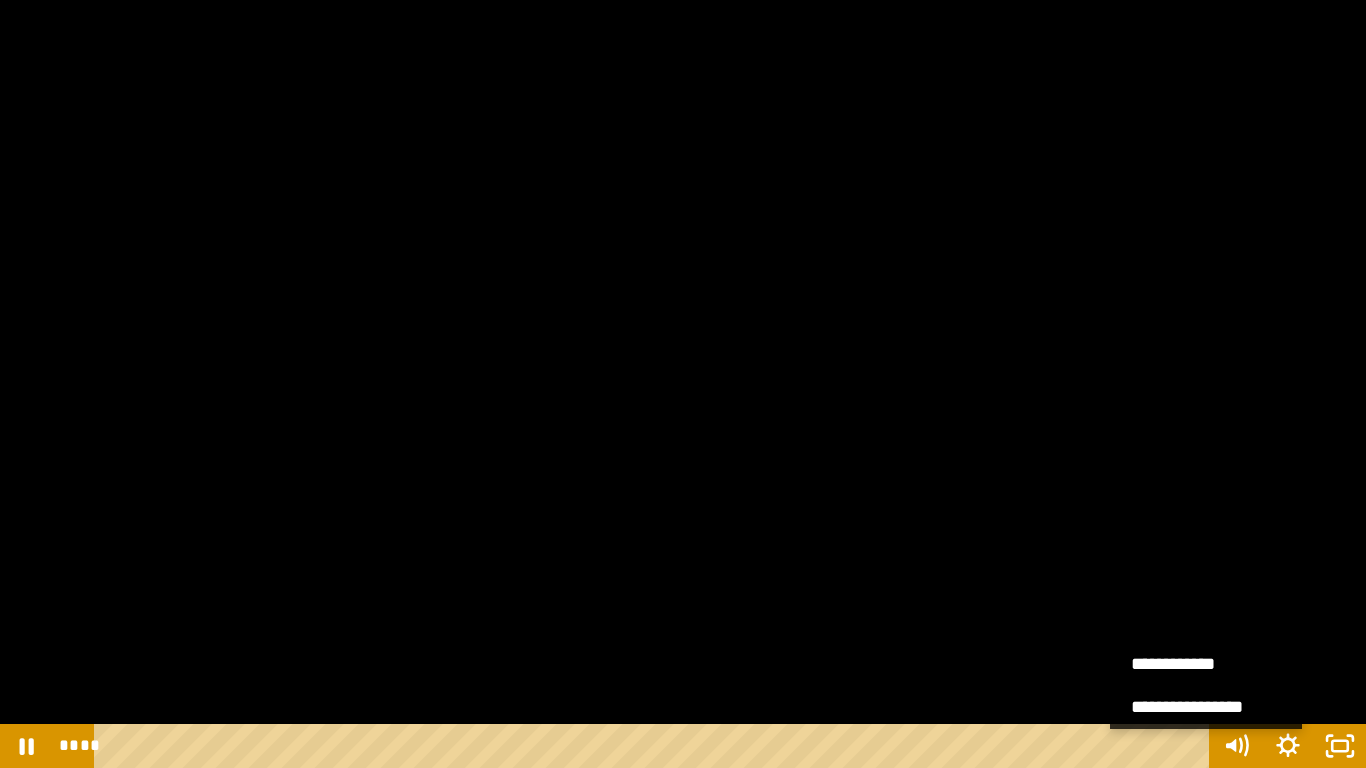 click at bounding box center [683, 384] 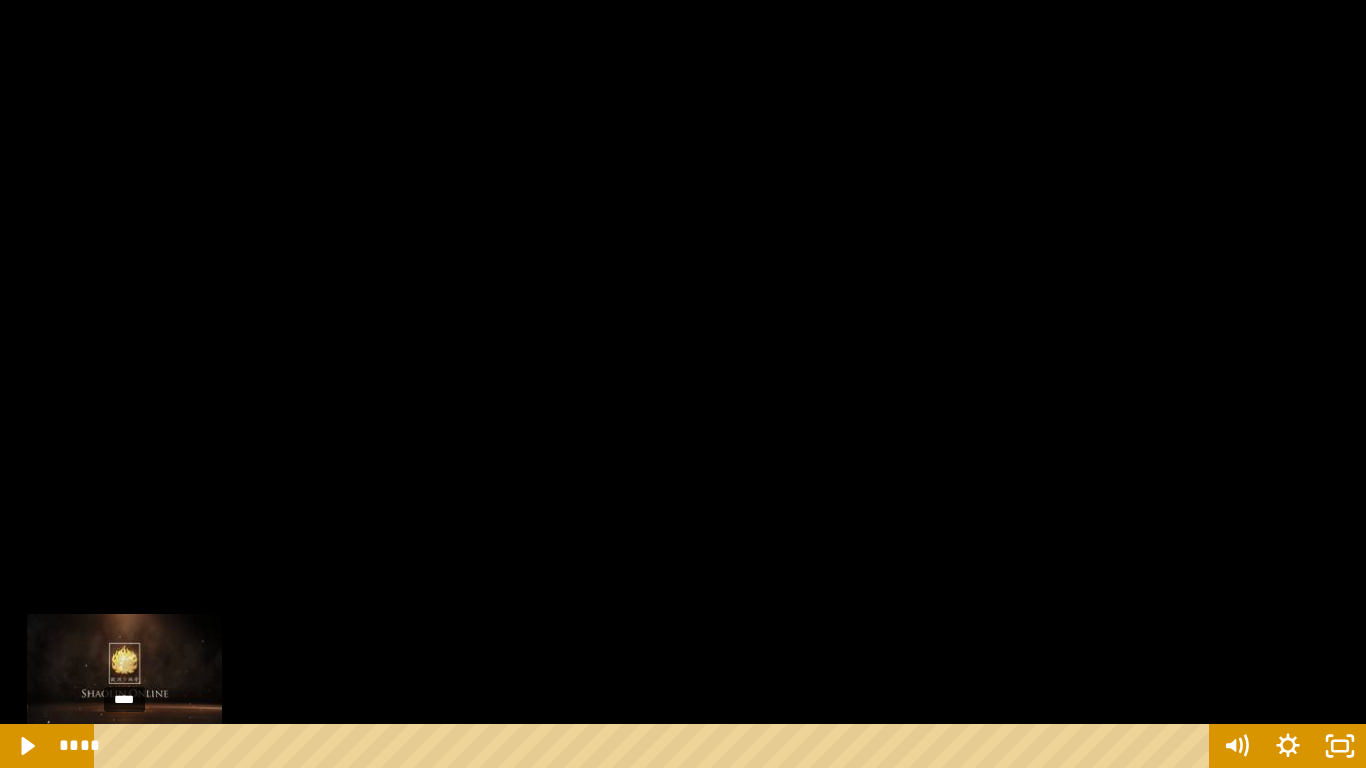 click on "****" at bounding box center (655, 746) 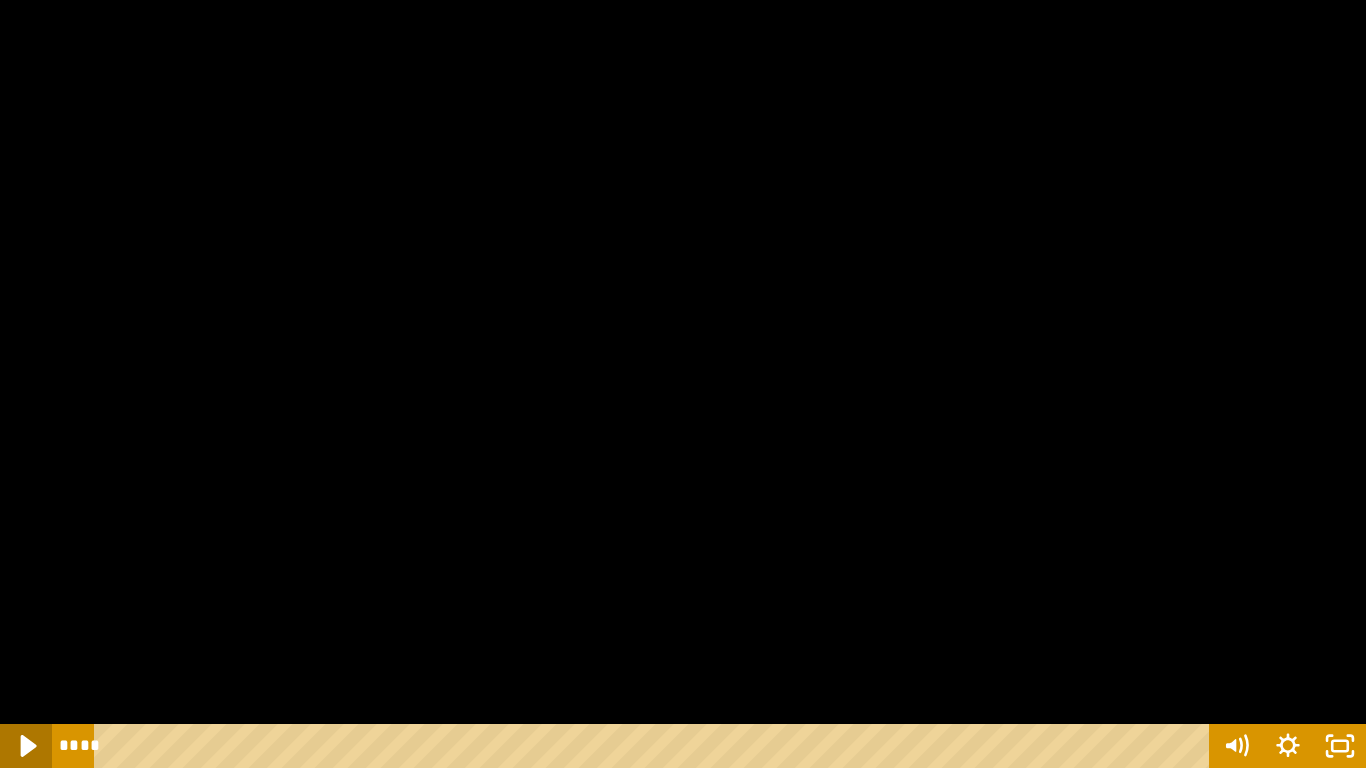 click 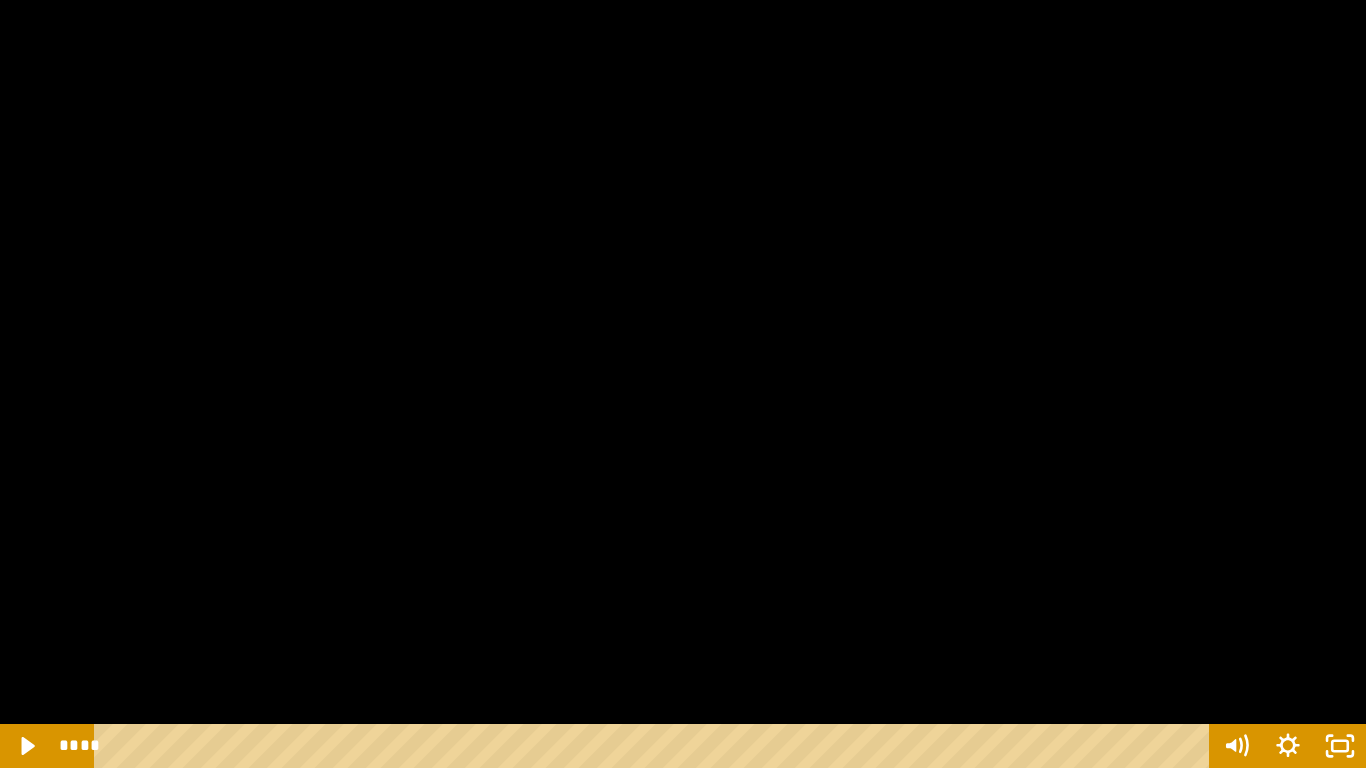 scroll, scrollTop: 0, scrollLeft: 153, axis: horizontal 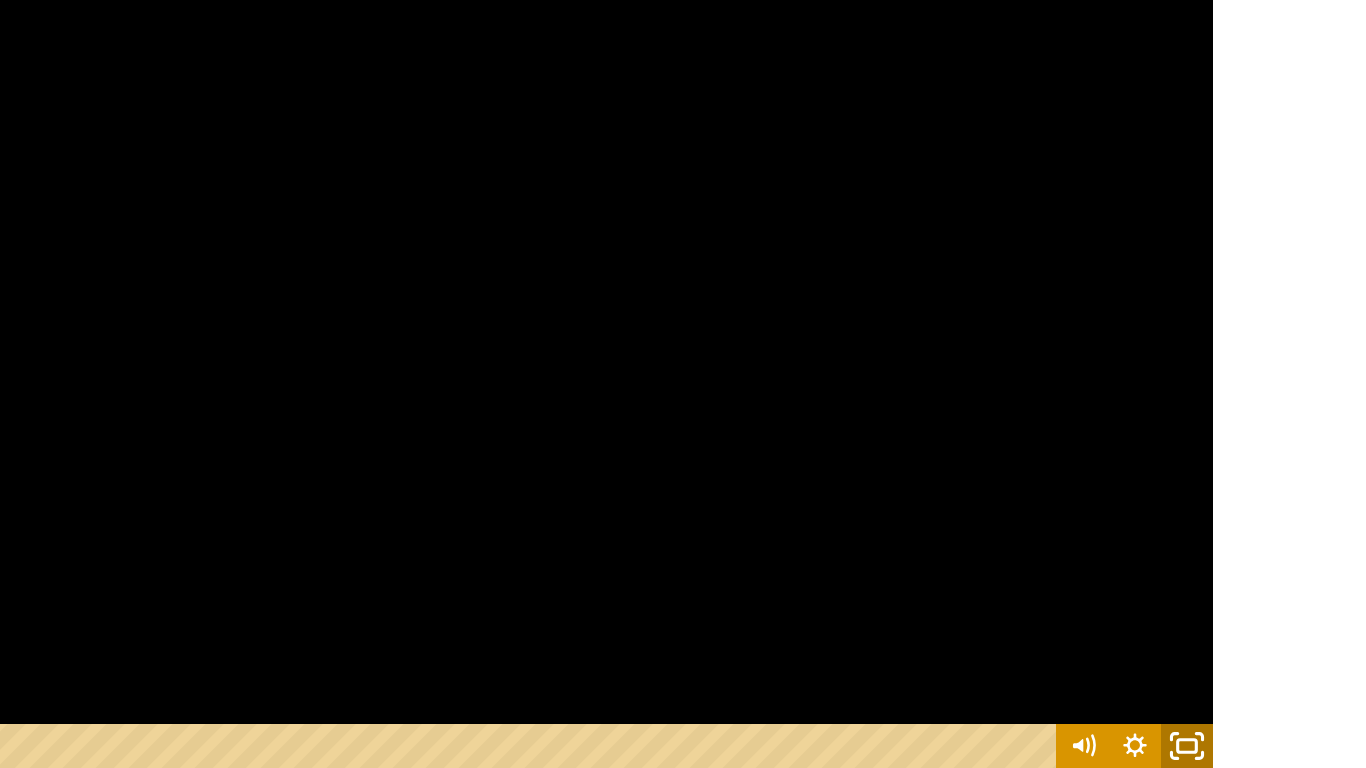 click 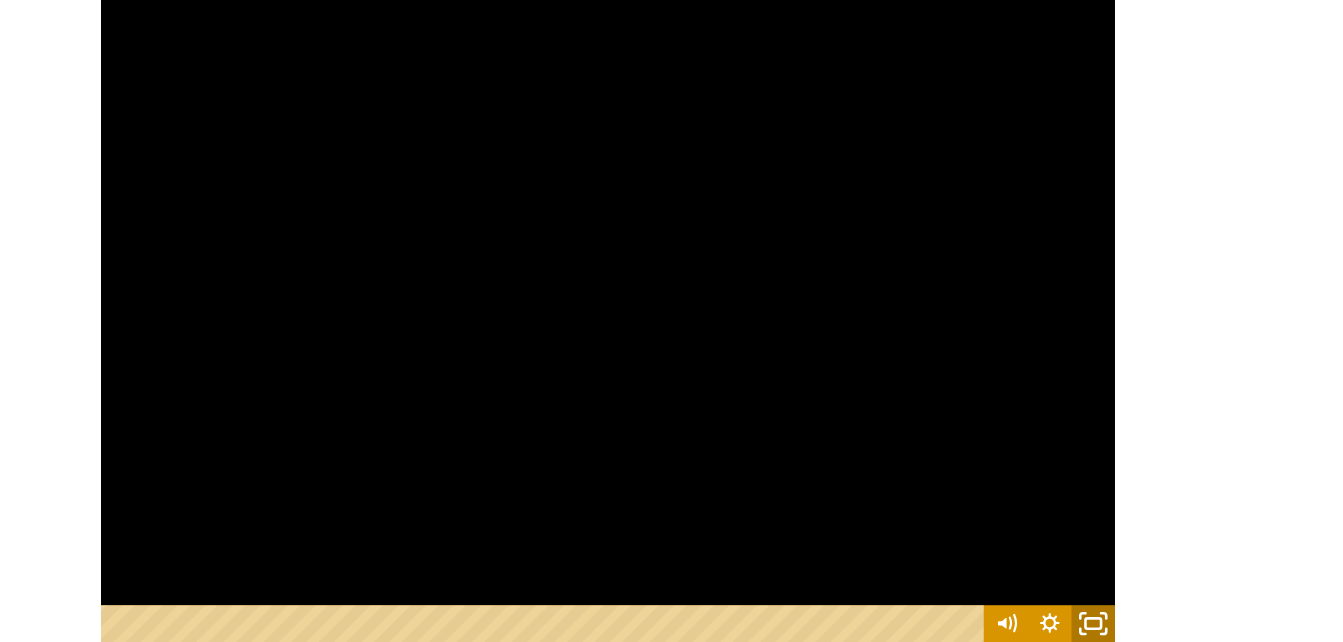 scroll, scrollTop: 0, scrollLeft: 5, axis: horizontal 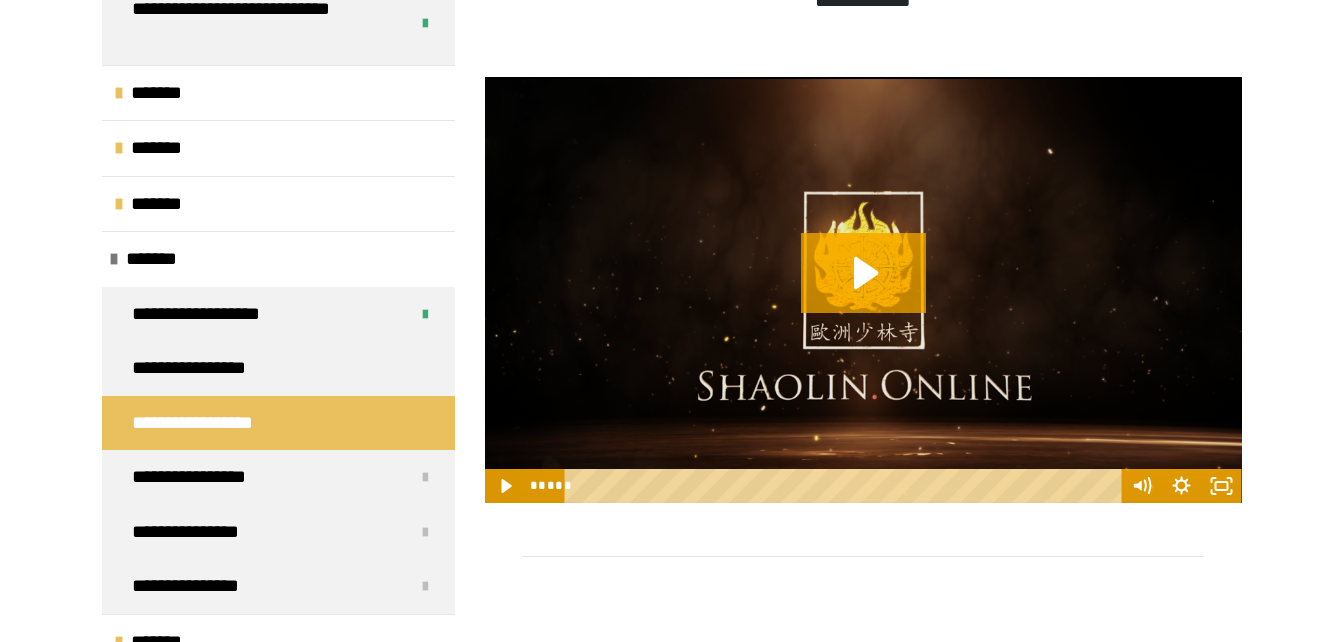 click on "**********" at bounding box center (671, -262) 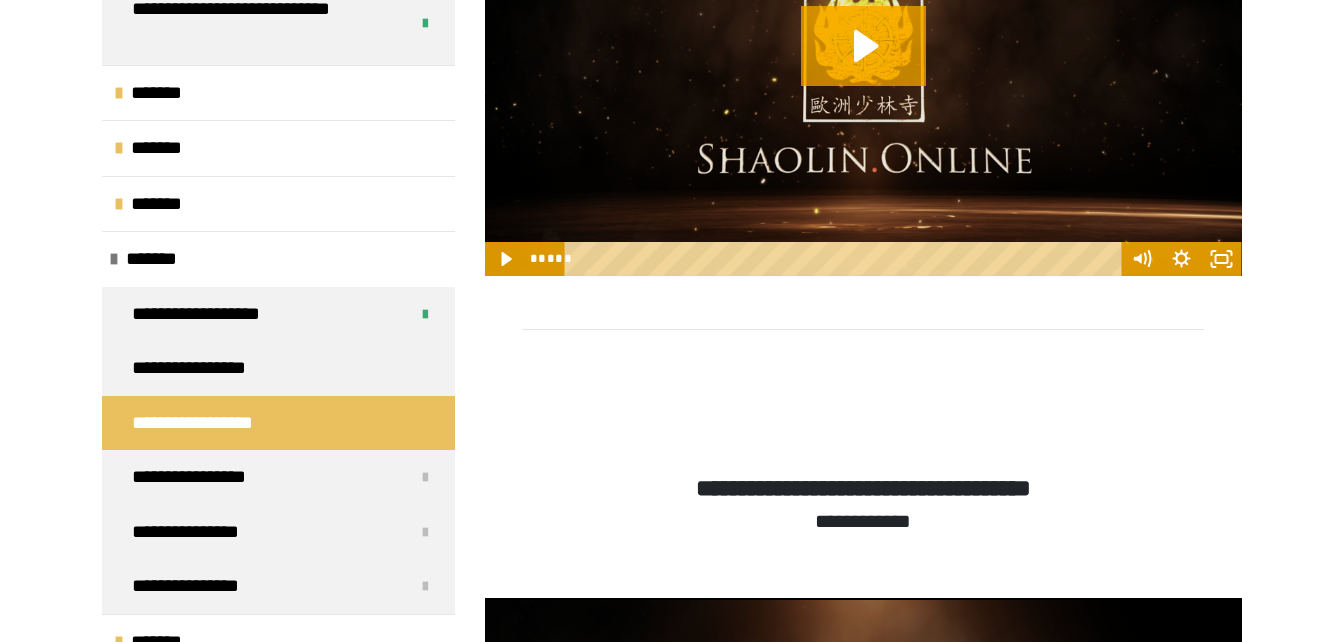 scroll, scrollTop: 3175, scrollLeft: 0, axis: vertical 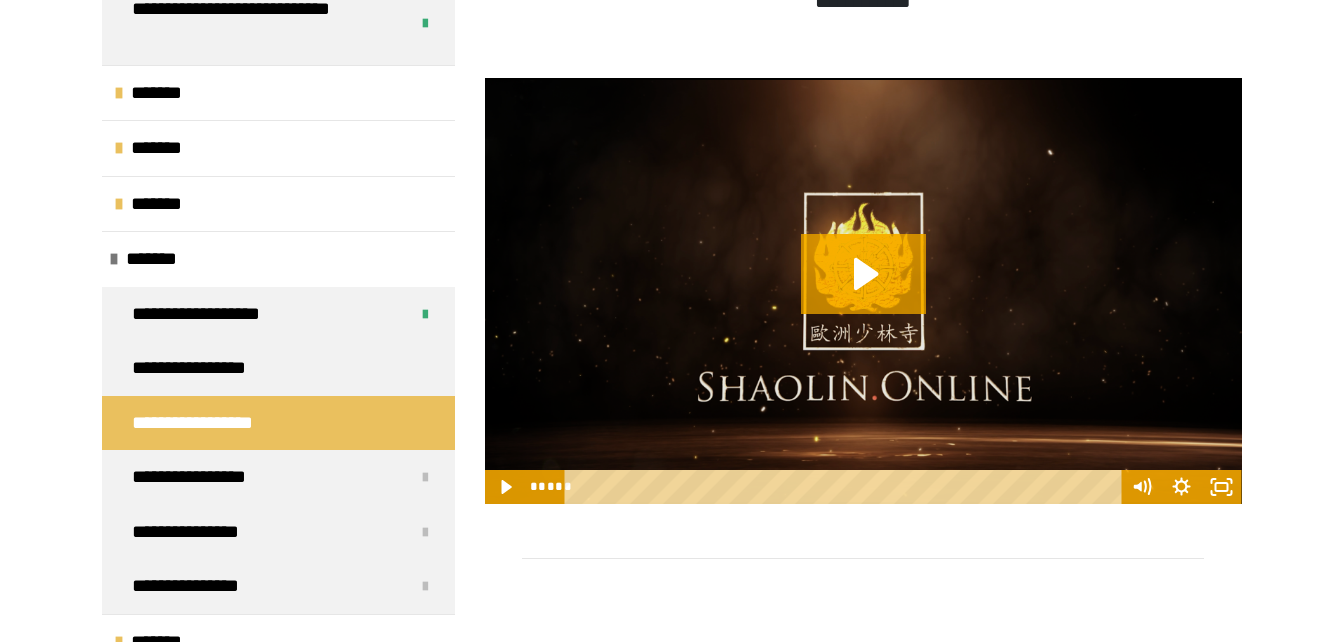 click on "**********" at bounding box center [862, -17] 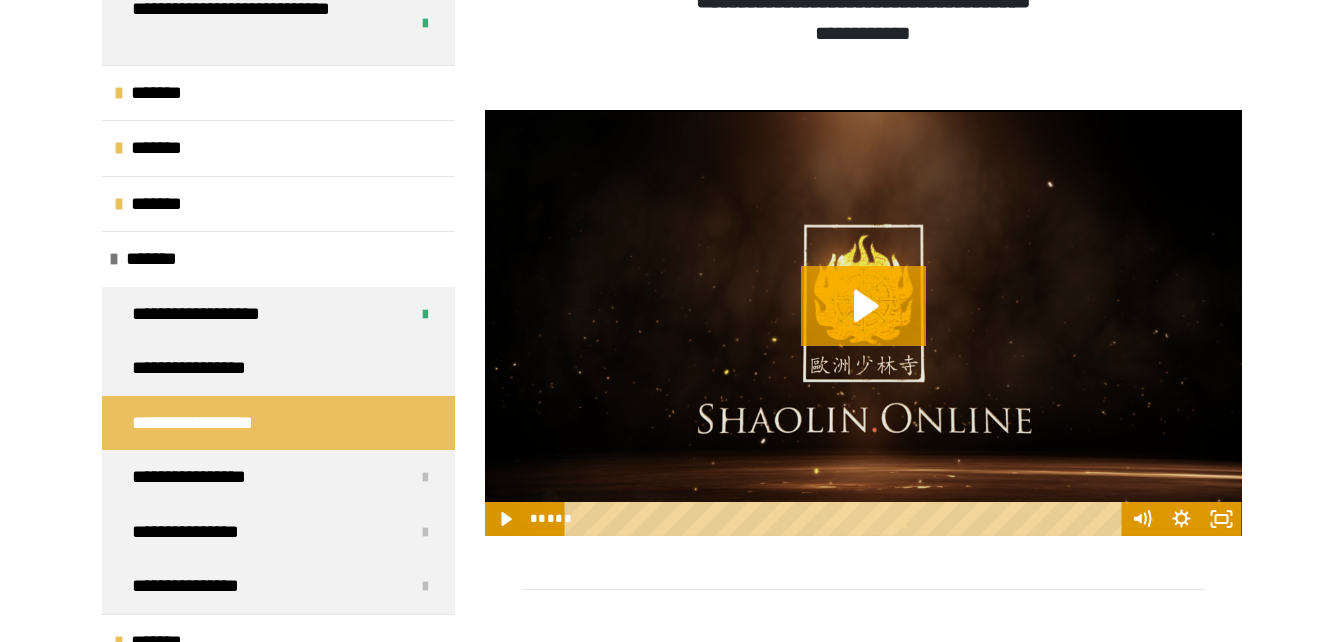 scroll, scrollTop: 2815, scrollLeft: 0, axis: vertical 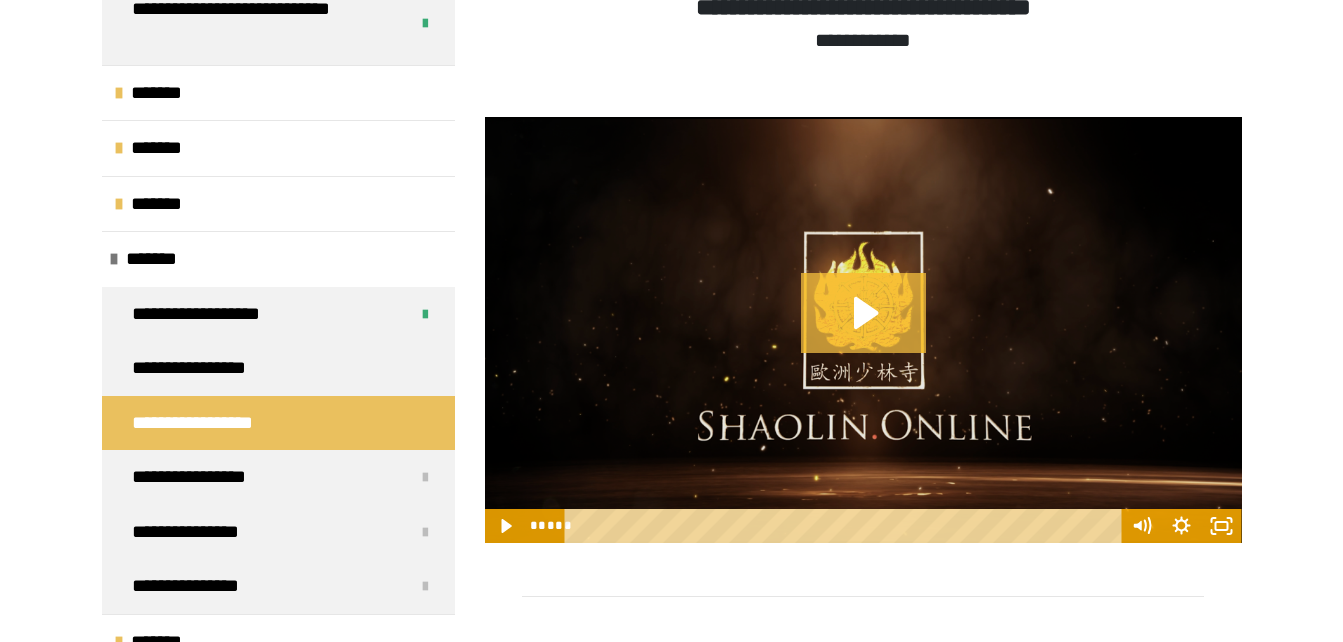 click 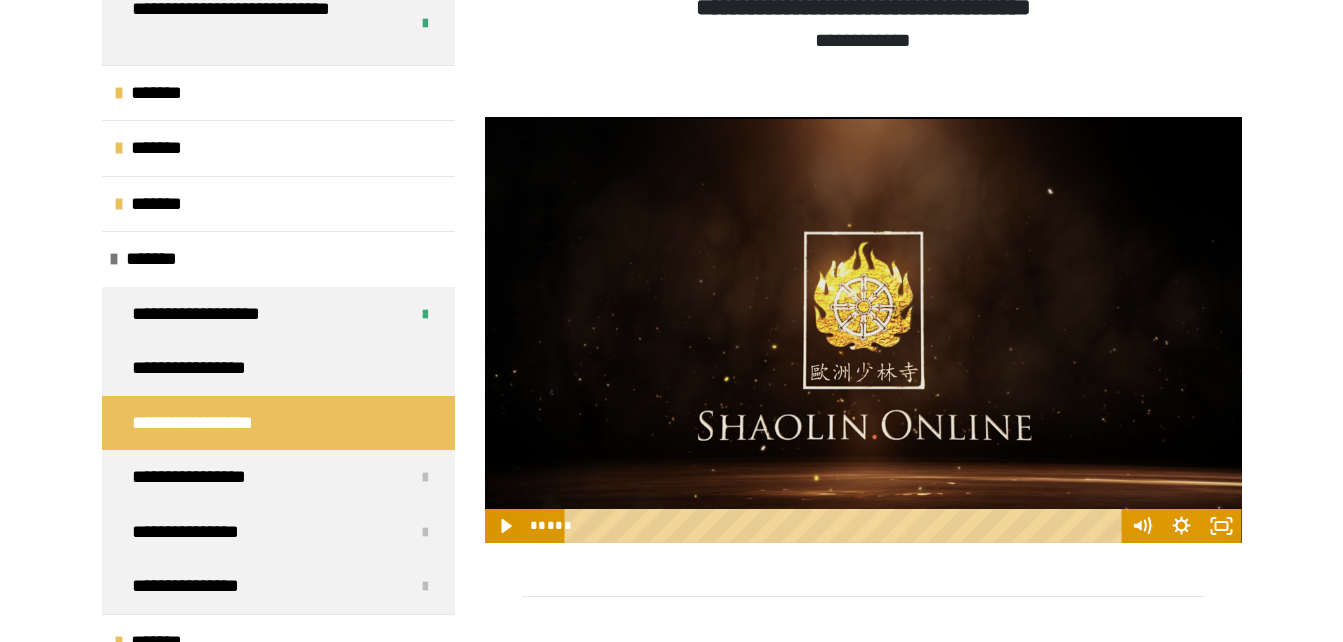 click at bounding box center [863, 330] 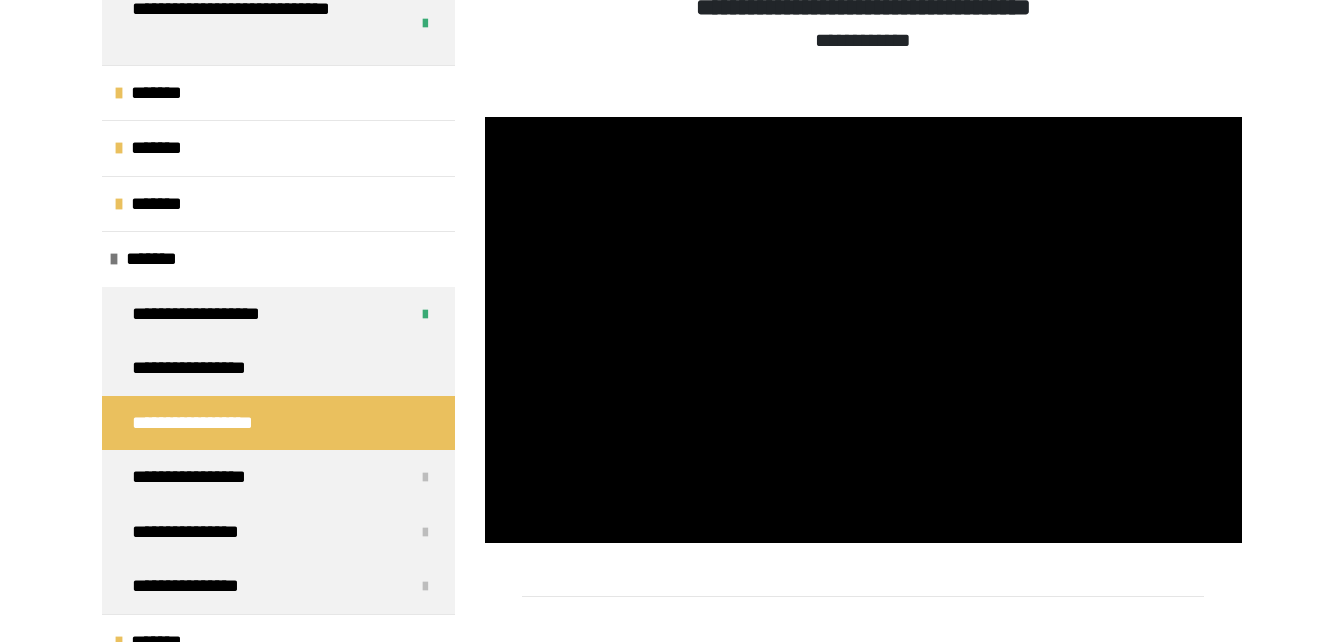 click on "**********" at bounding box center [862, 22] 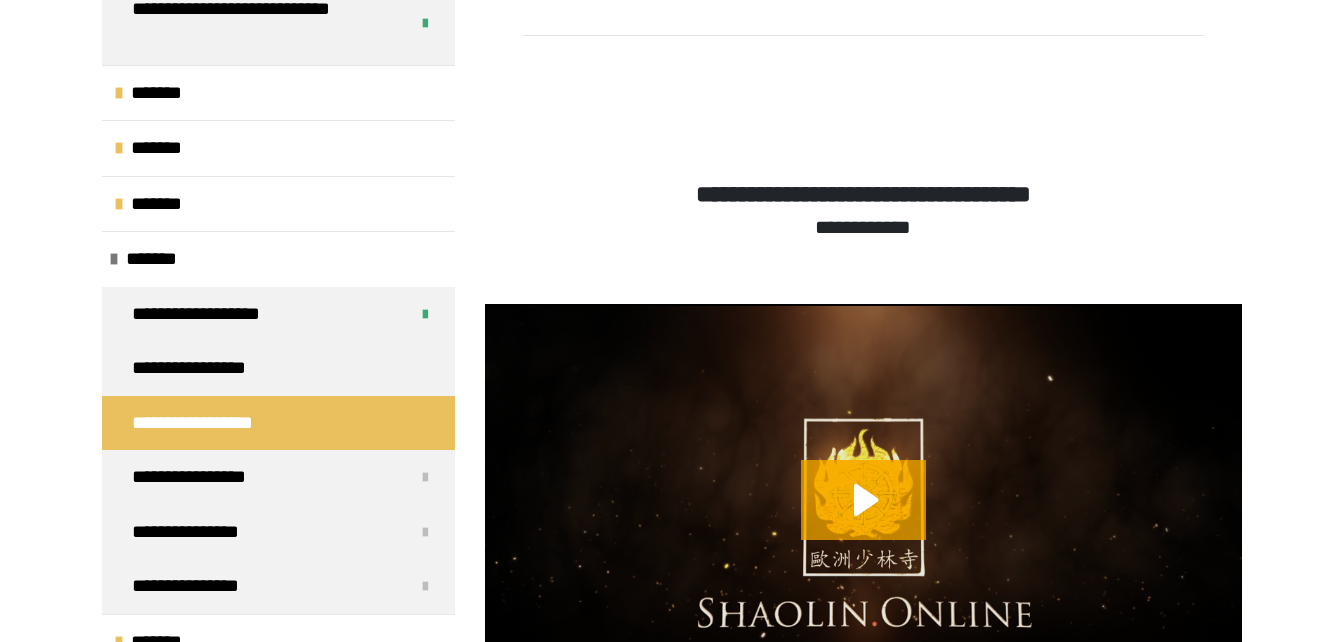 scroll, scrollTop: 0, scrollLeft: 0, axis: both 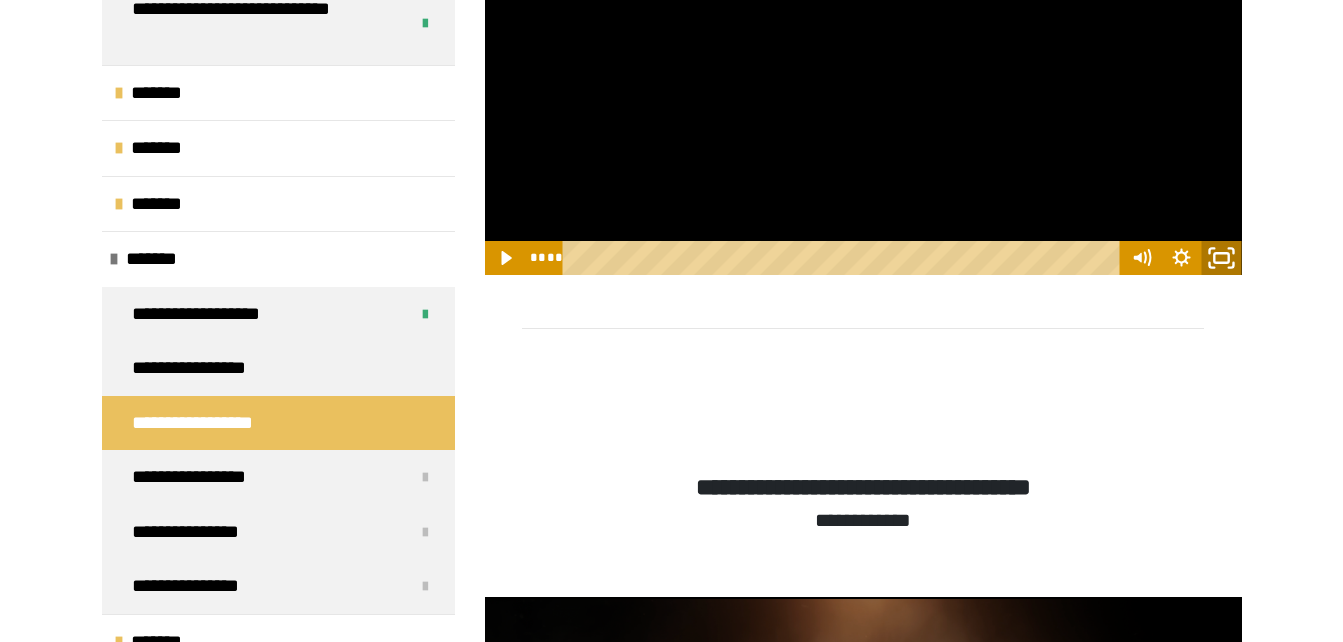 click 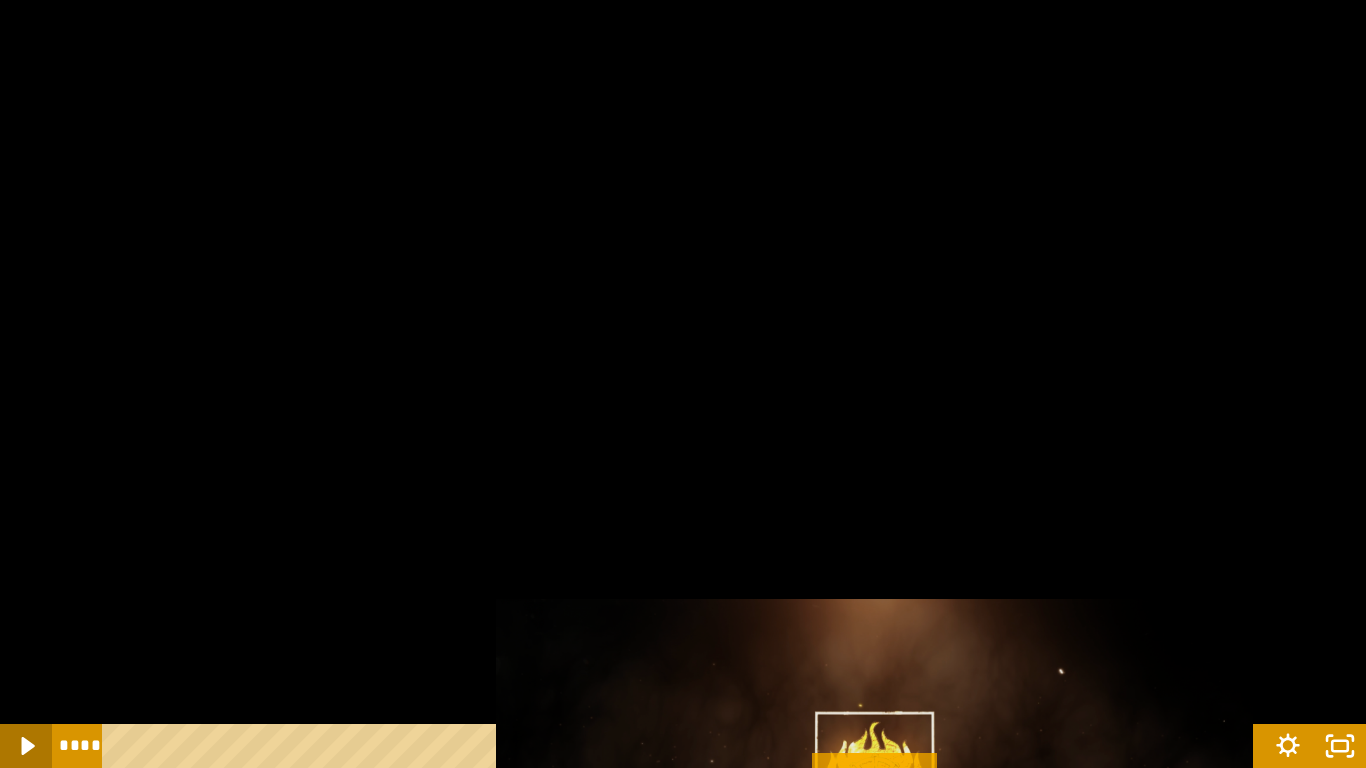 click 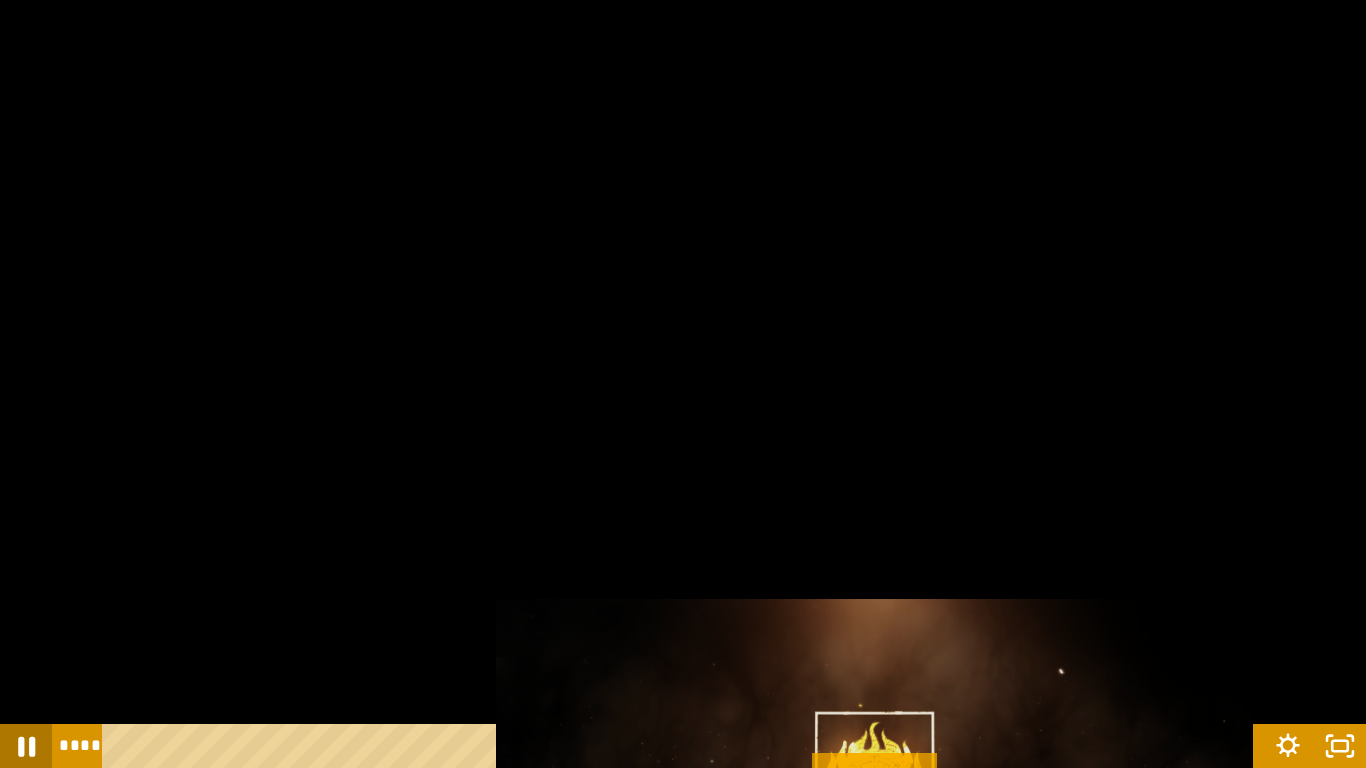 click 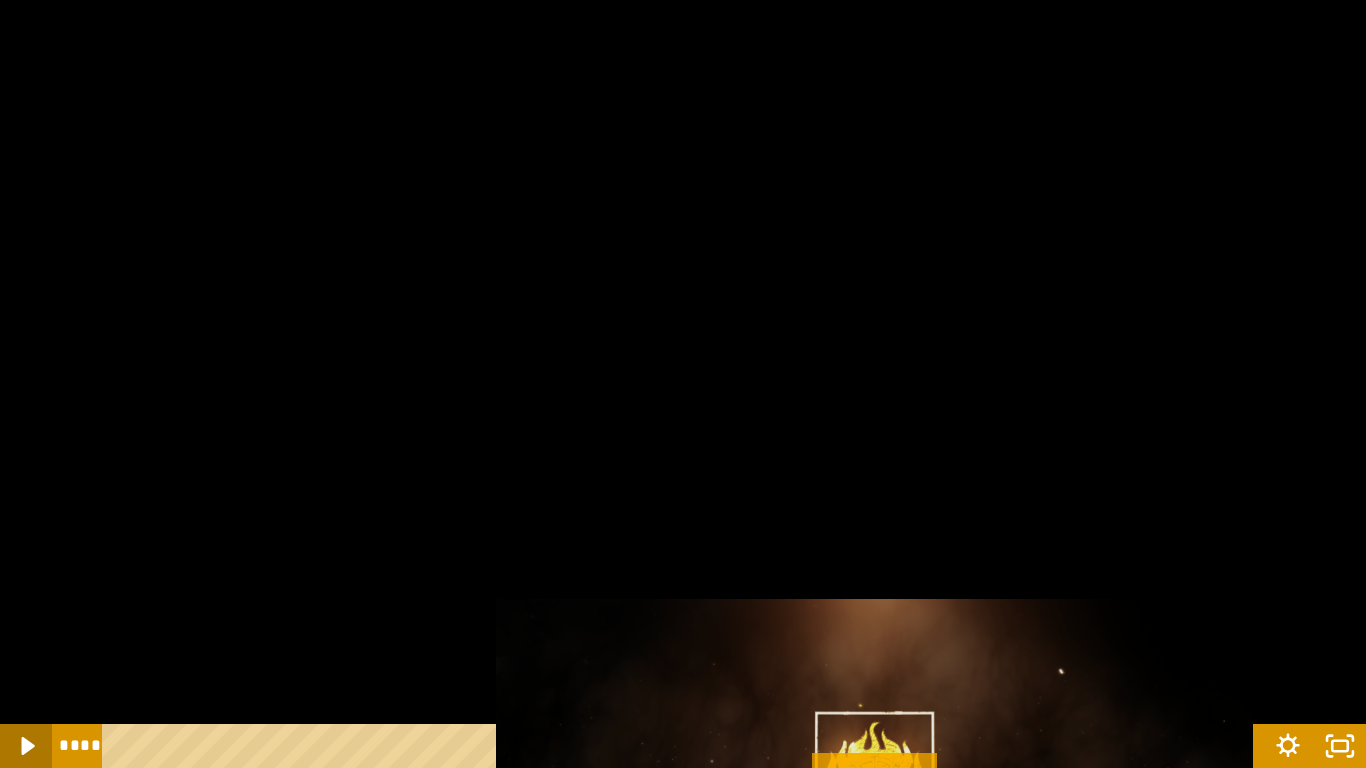 click 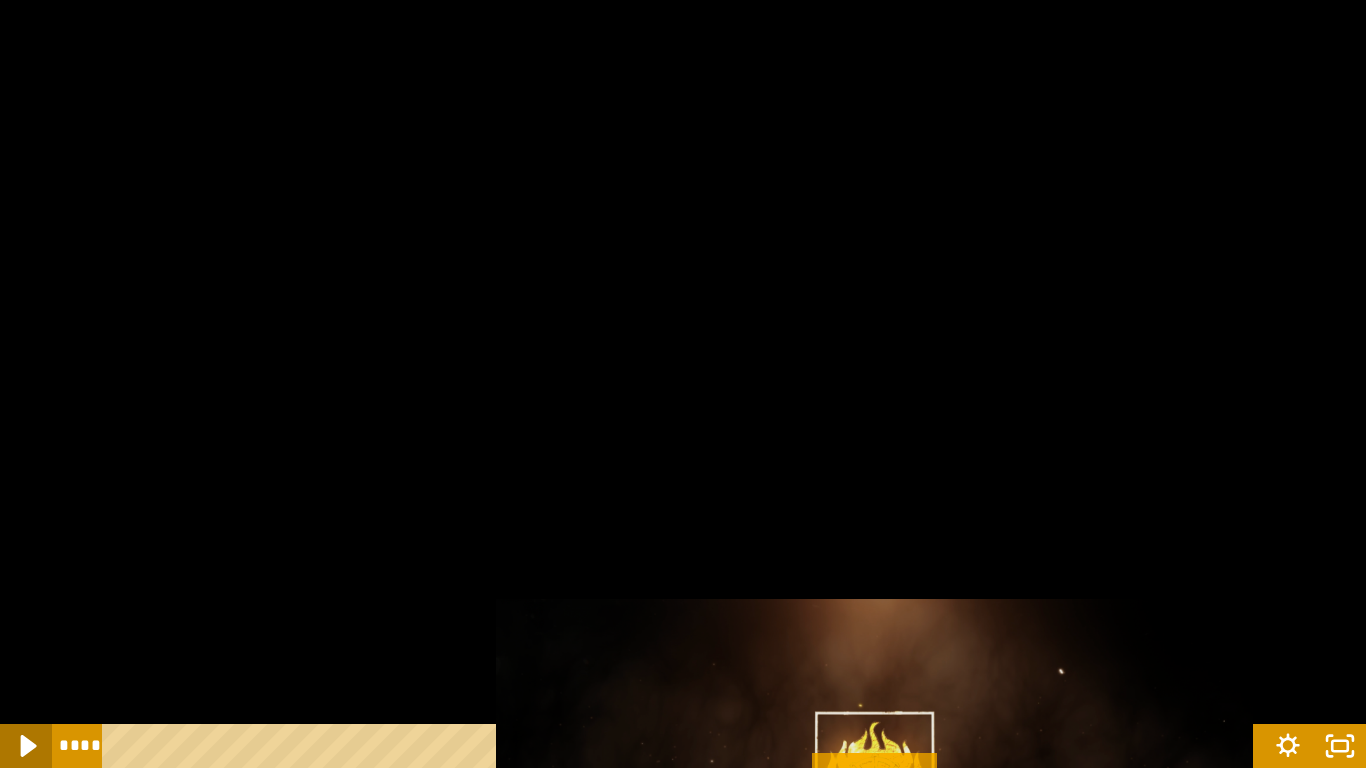 click 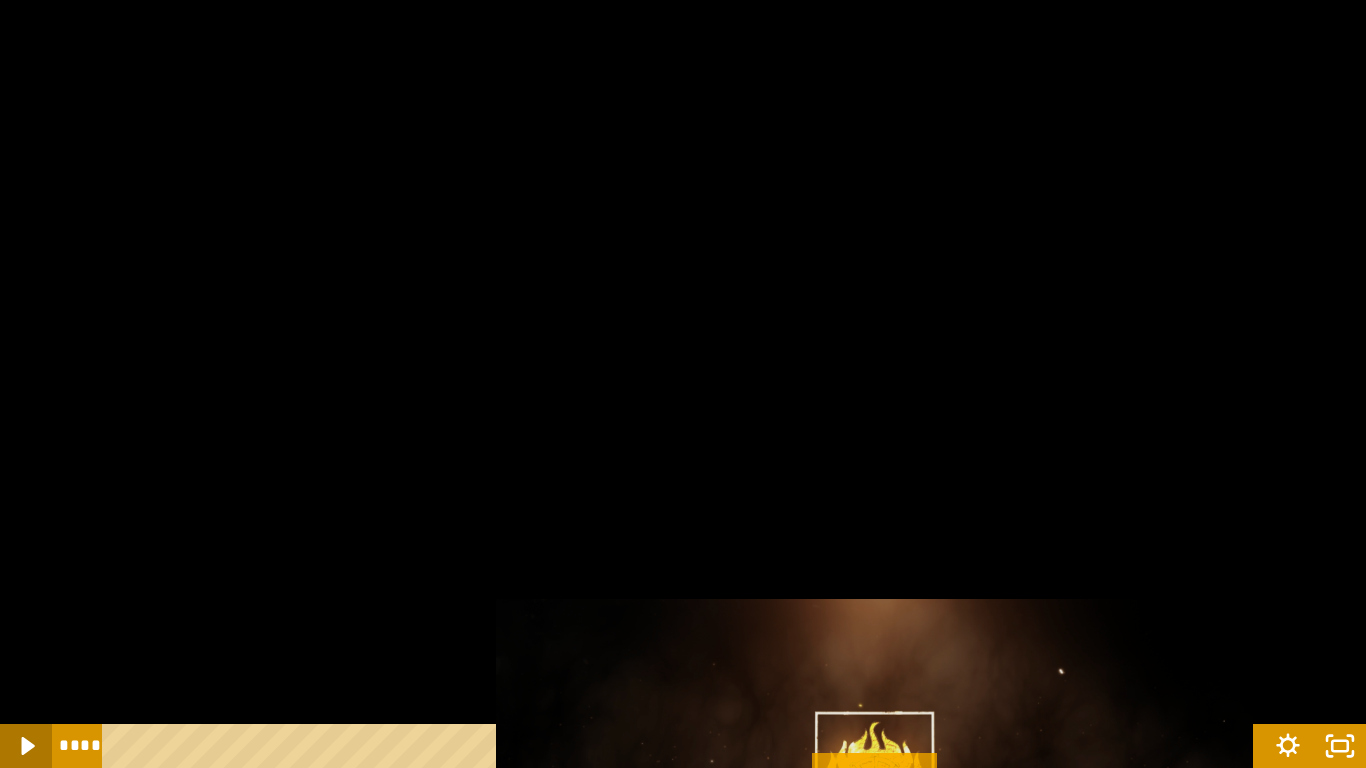 click 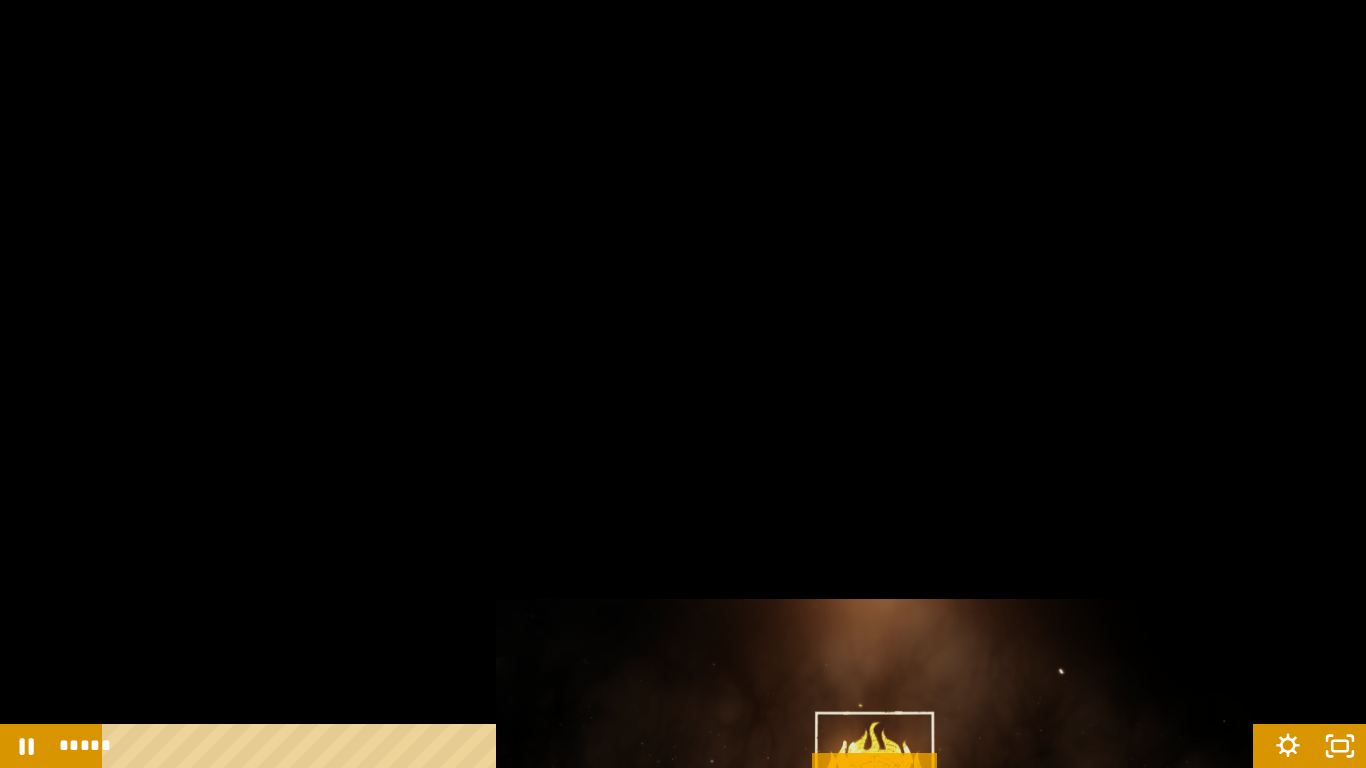 click 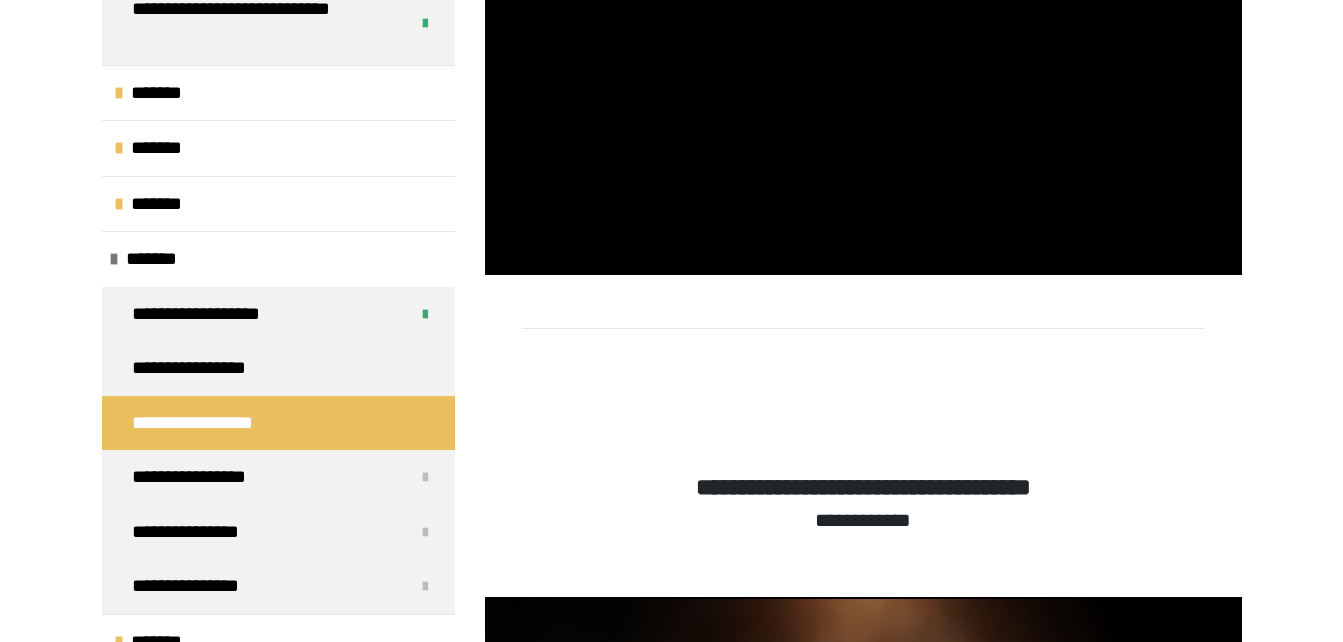 drag, startPoint x: 1348, startPoint y: 628, endPoint x: 740, endPoint y: 576, distance: 610.2196 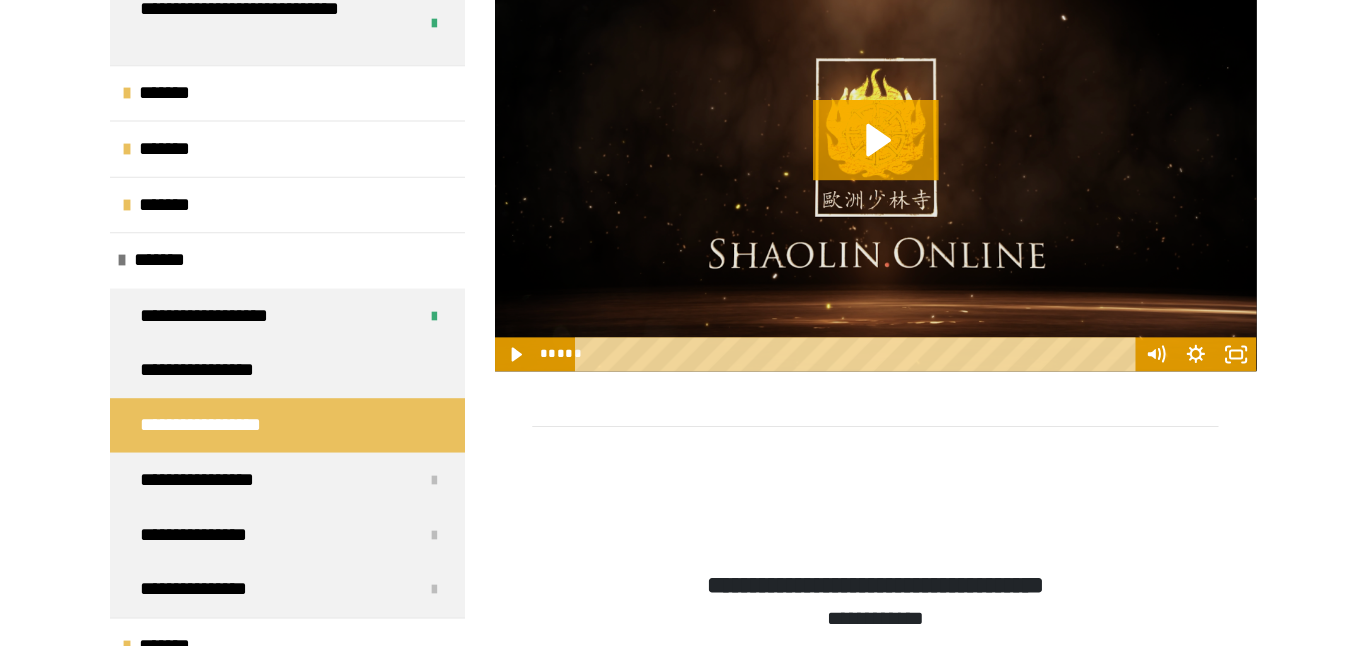 scroll, scrollTop: 3750, scrollLeft: 0, axis: vertical 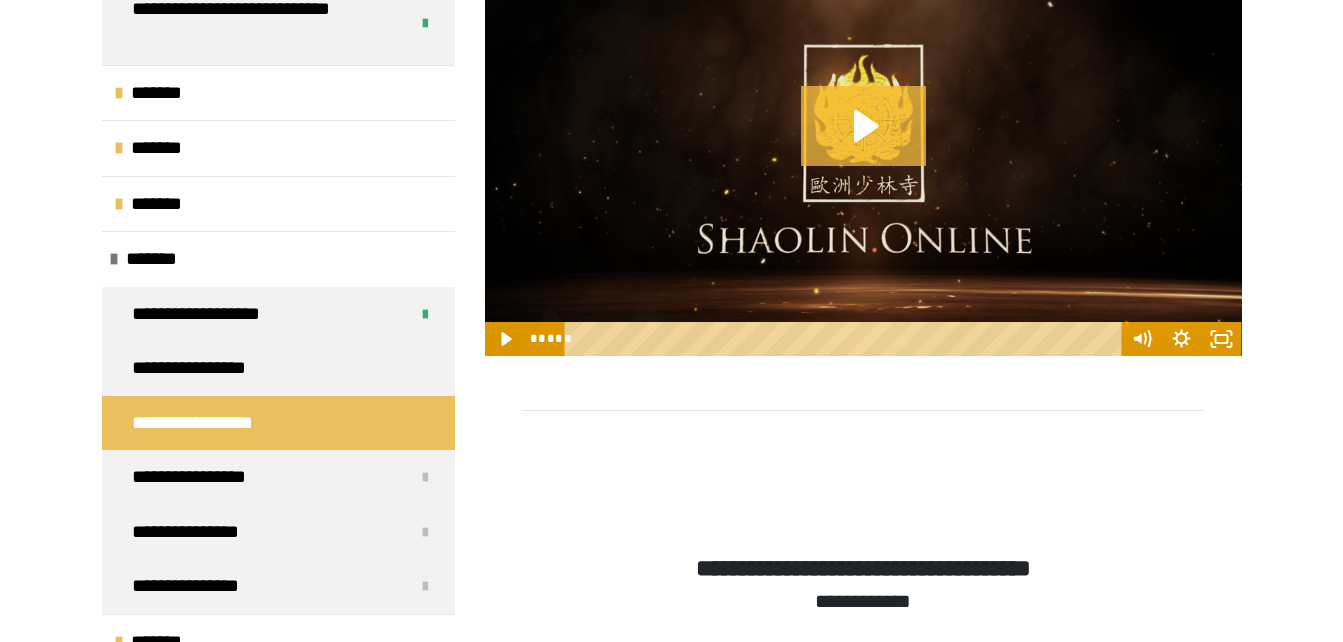 click 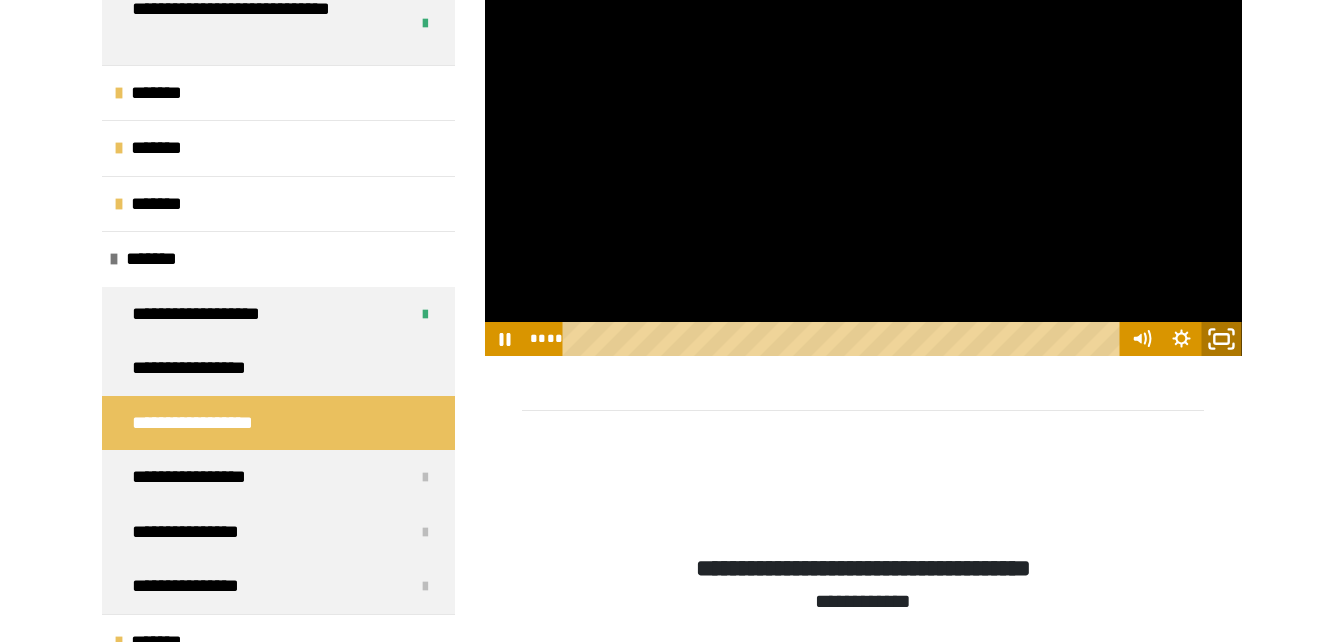 click 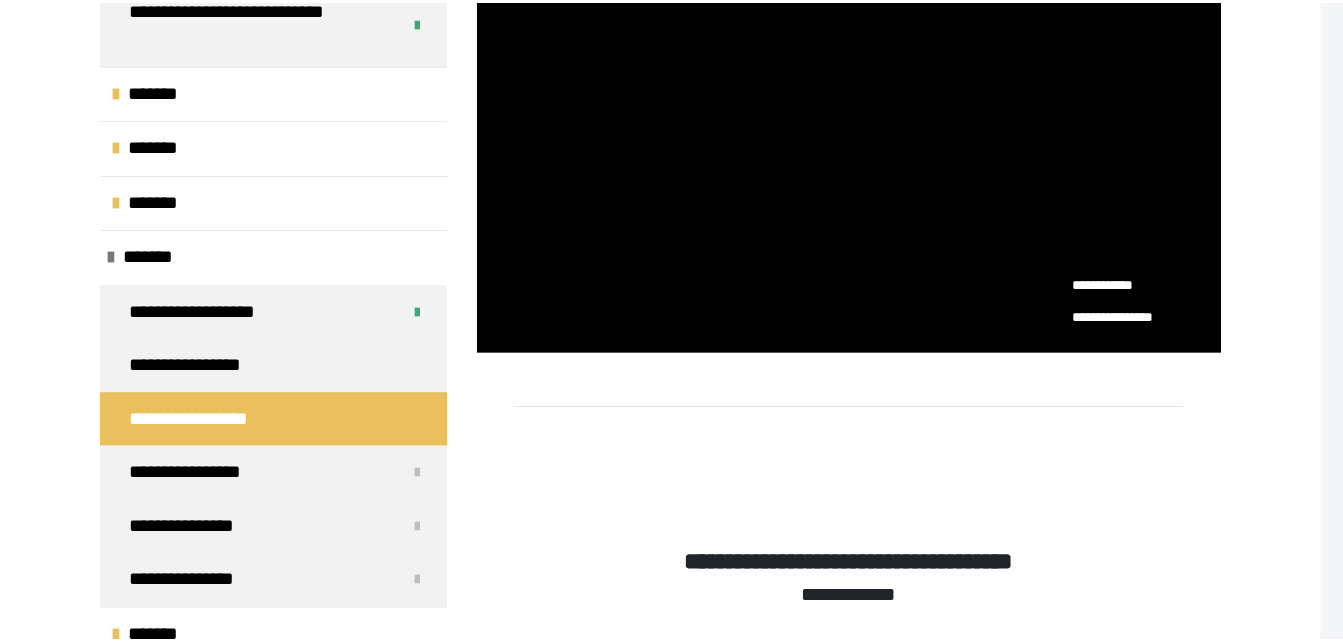 scroll, scrollTop: 0, scrollLeft: 0, axis: both 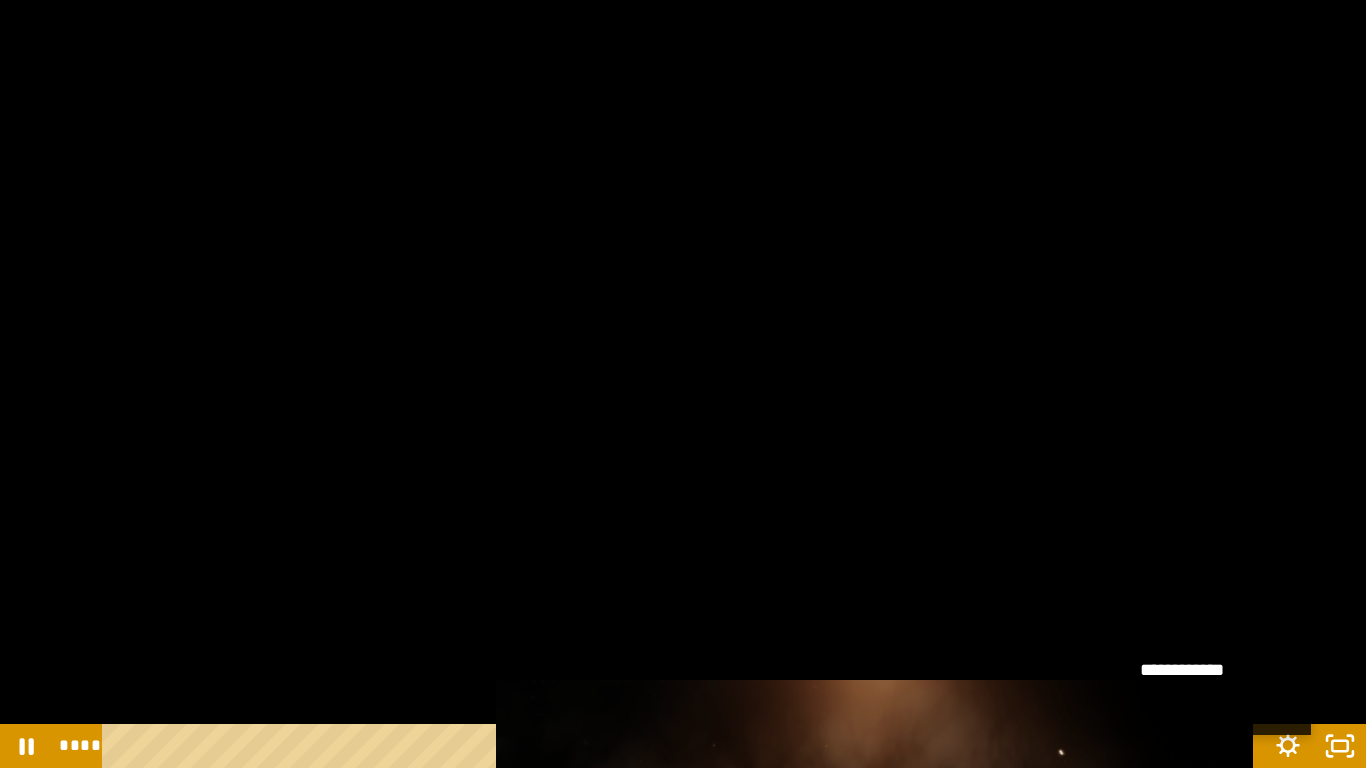 click at bounding box center [683, 384] 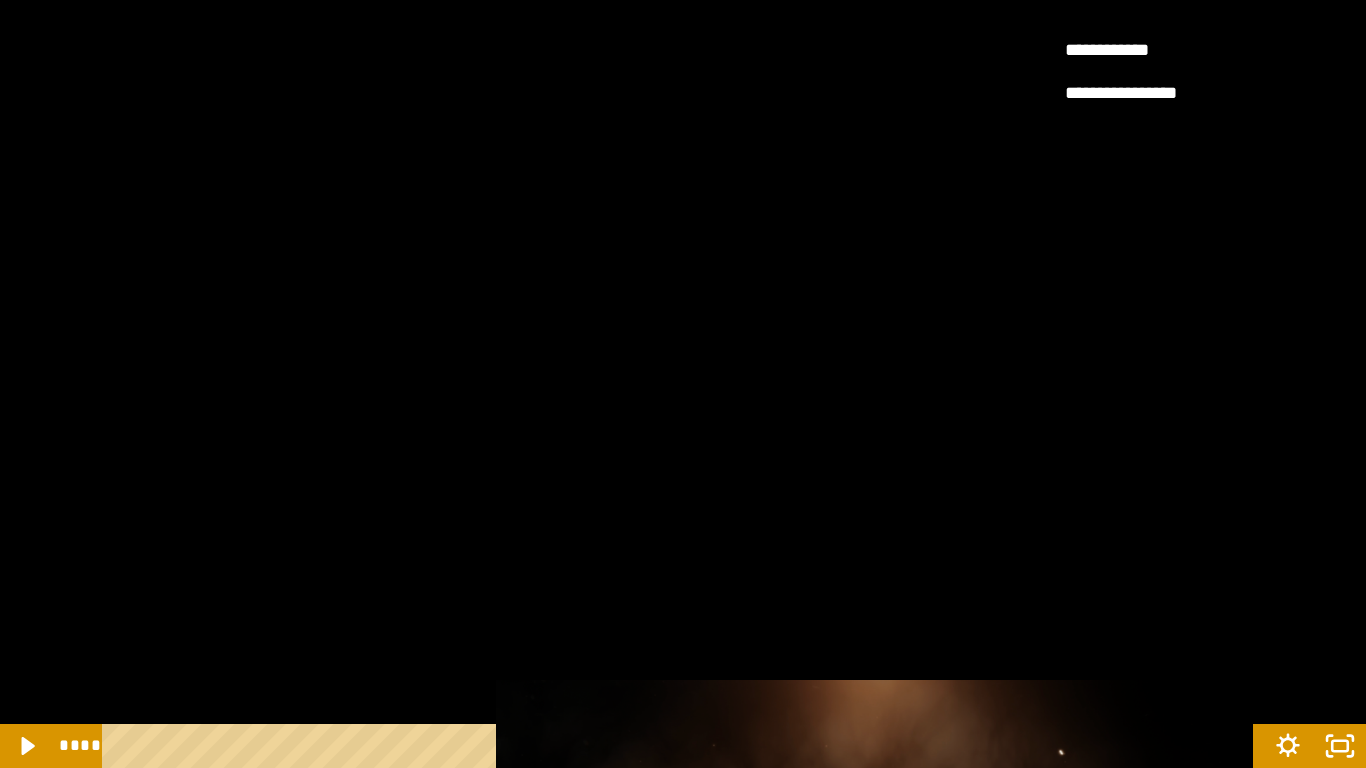 click at bounding box center (683, 384) 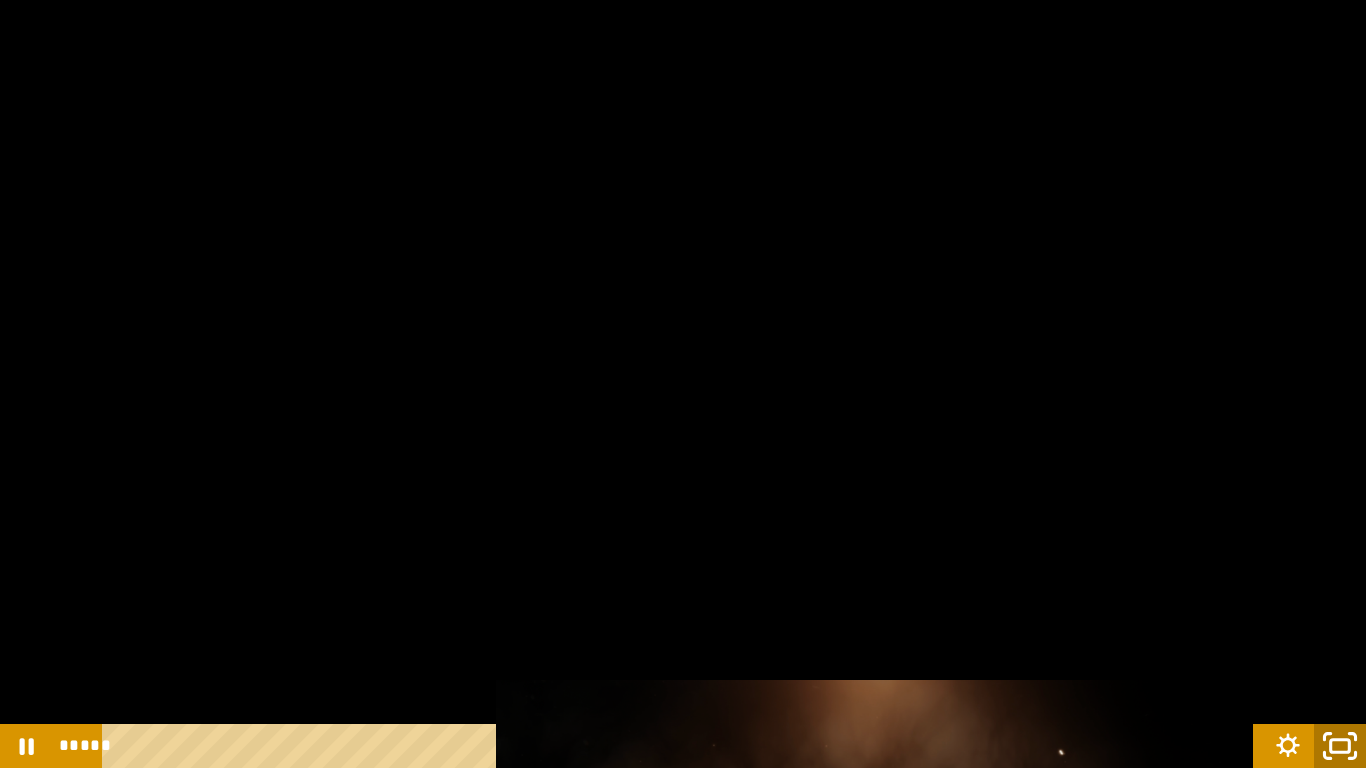 click 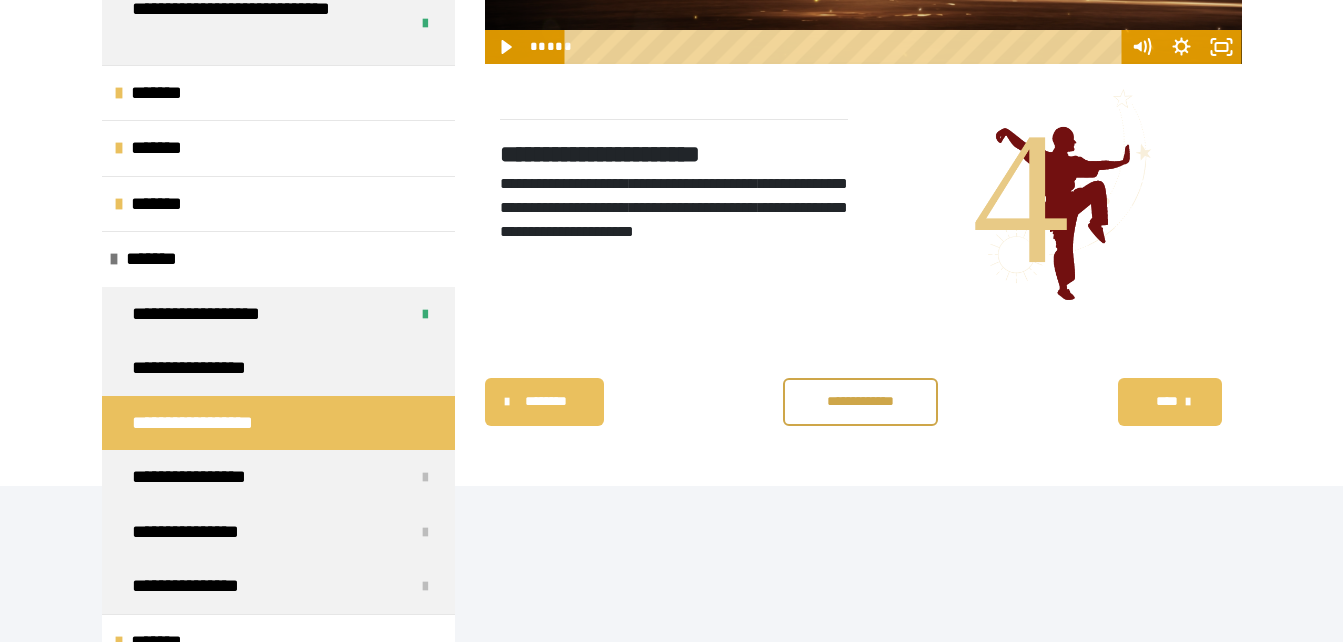 scroll, scrollTop: 4864, scrollLeft: 0, axis: vertical 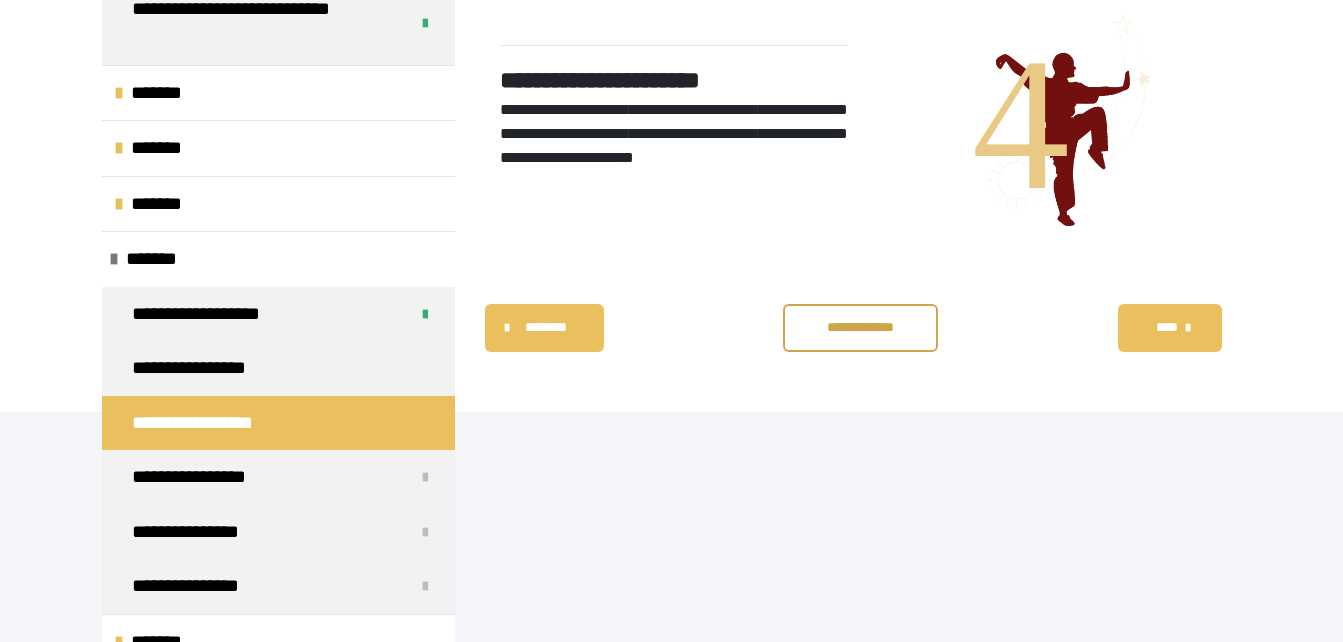 click on "**********" at bounding box center [671, -2226] 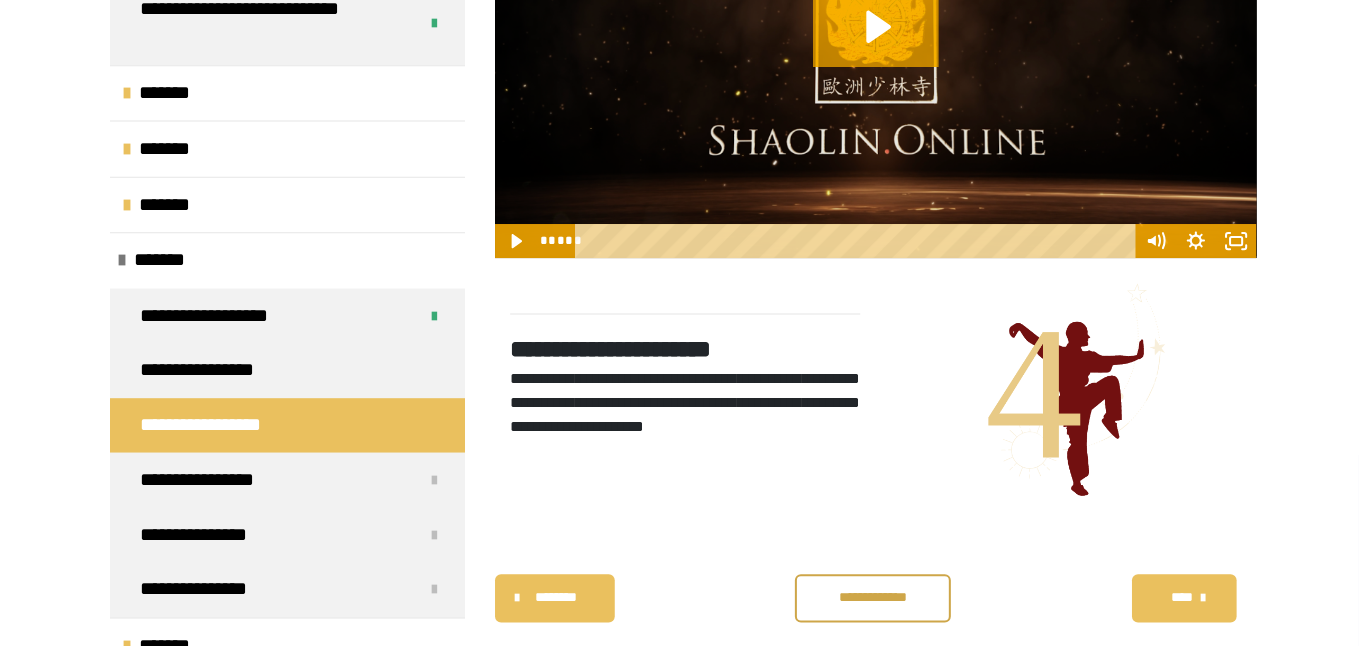 scroll, scrollTop: 4516, scrollLeft: 0, axis: vertical 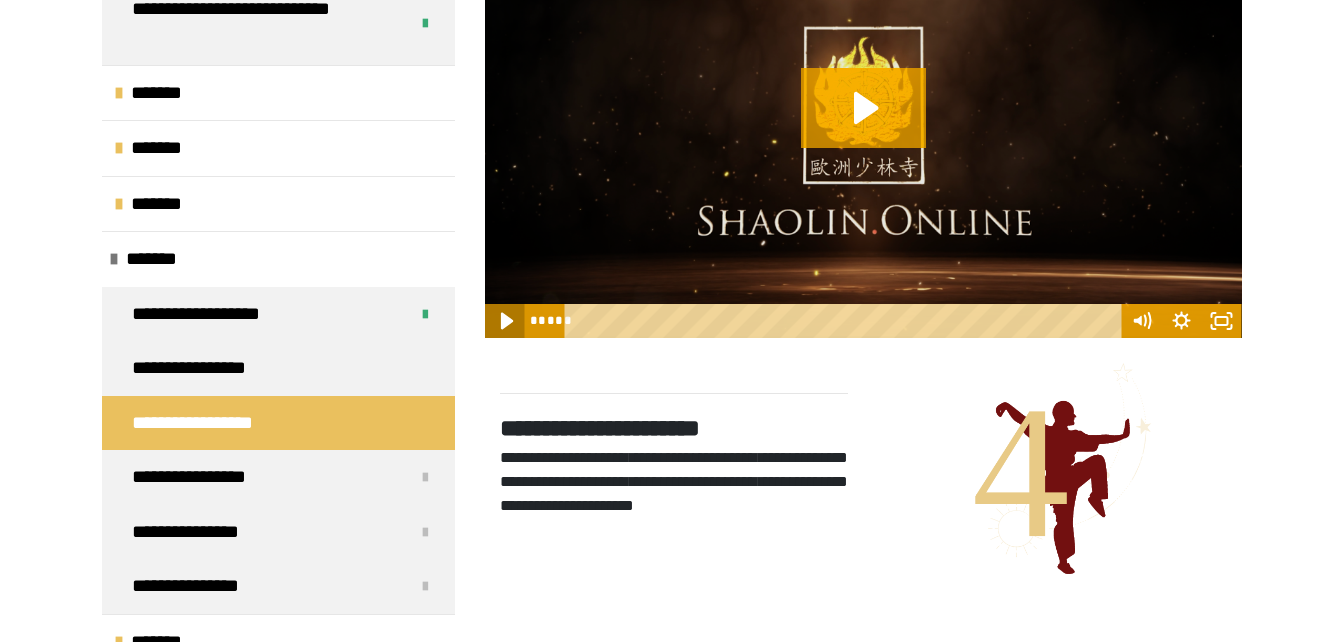 click 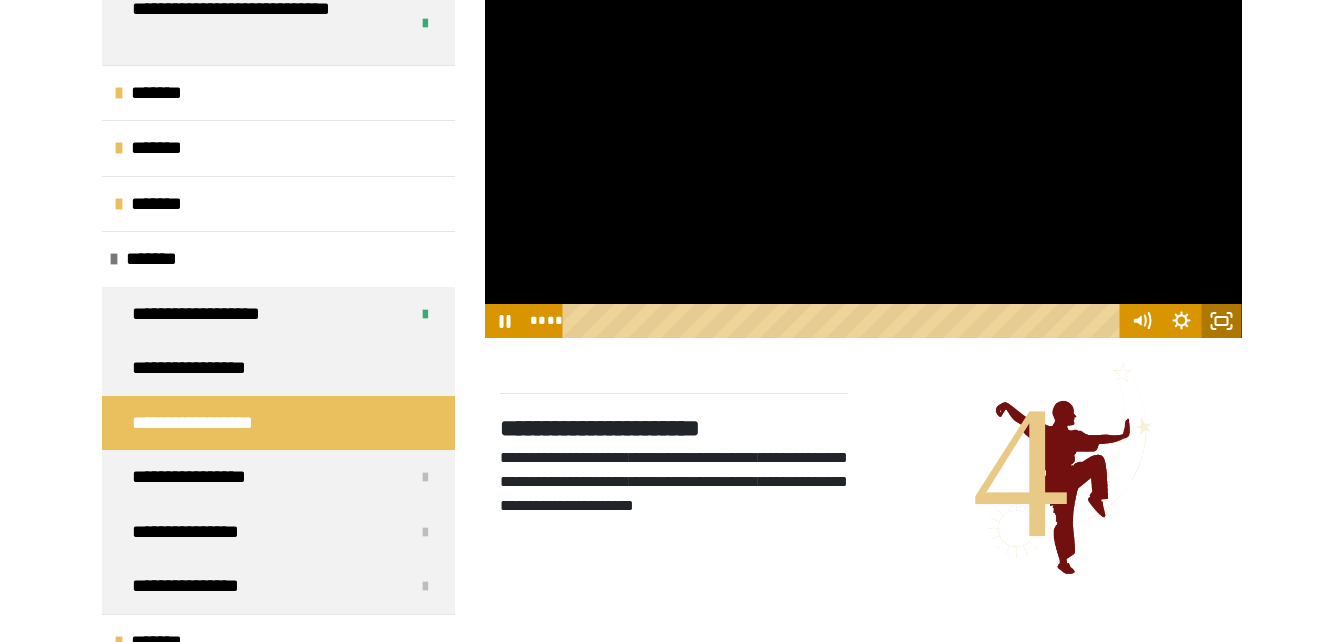 drag, startPoint x: 1234, startPoint y: 548, endPoint x: 1238, endPoint y: 622, distance: 74.10803 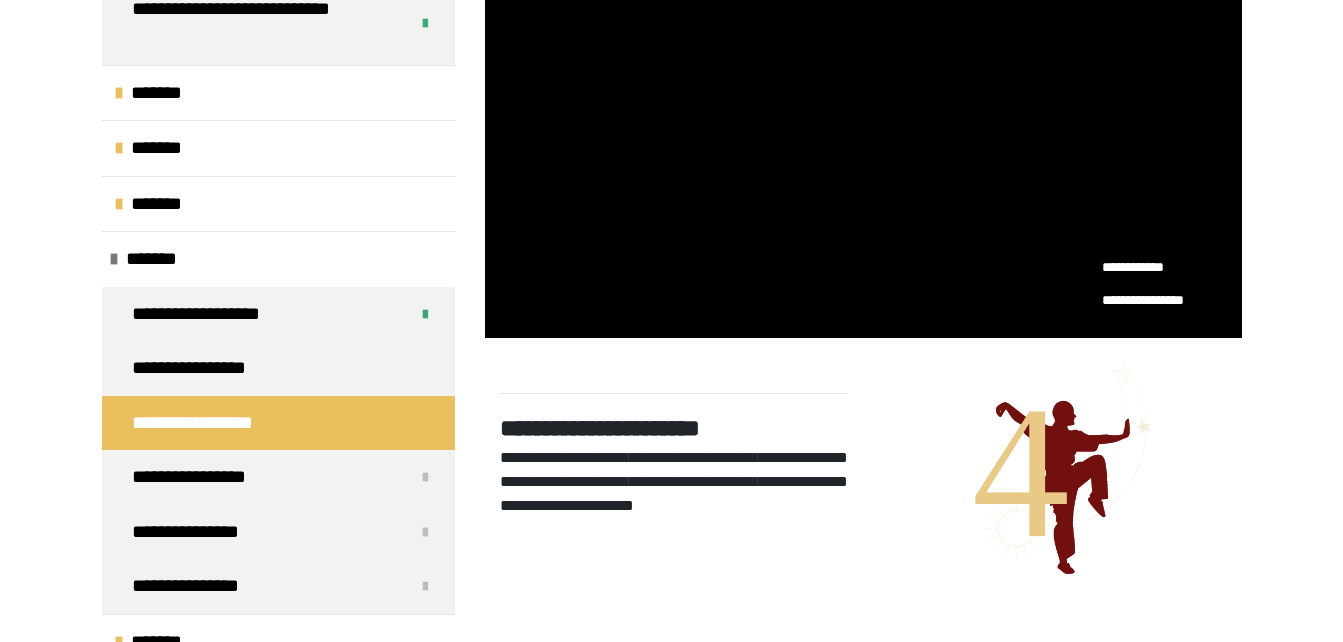 scroll, scrollTop: 0, scrollLeft: 0, axis: both 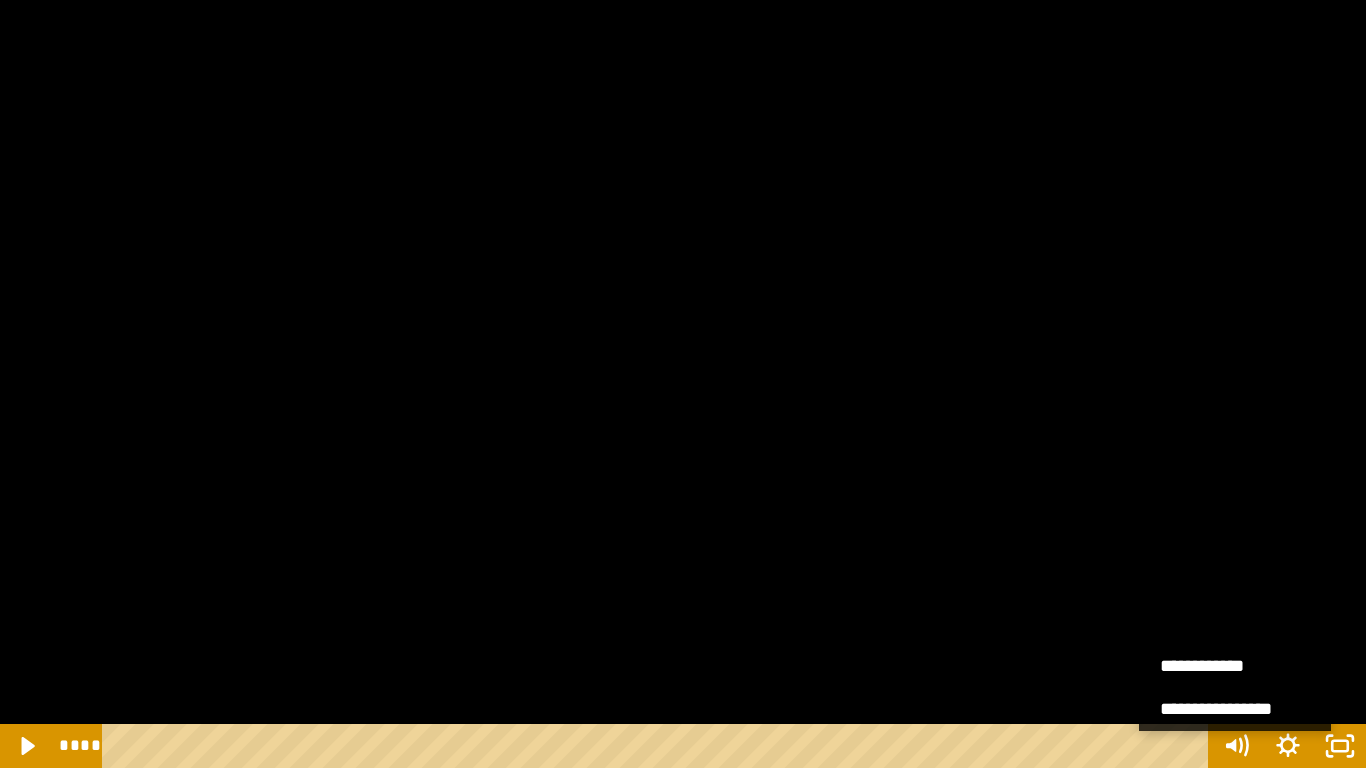 click at bounding box center (683, 384) 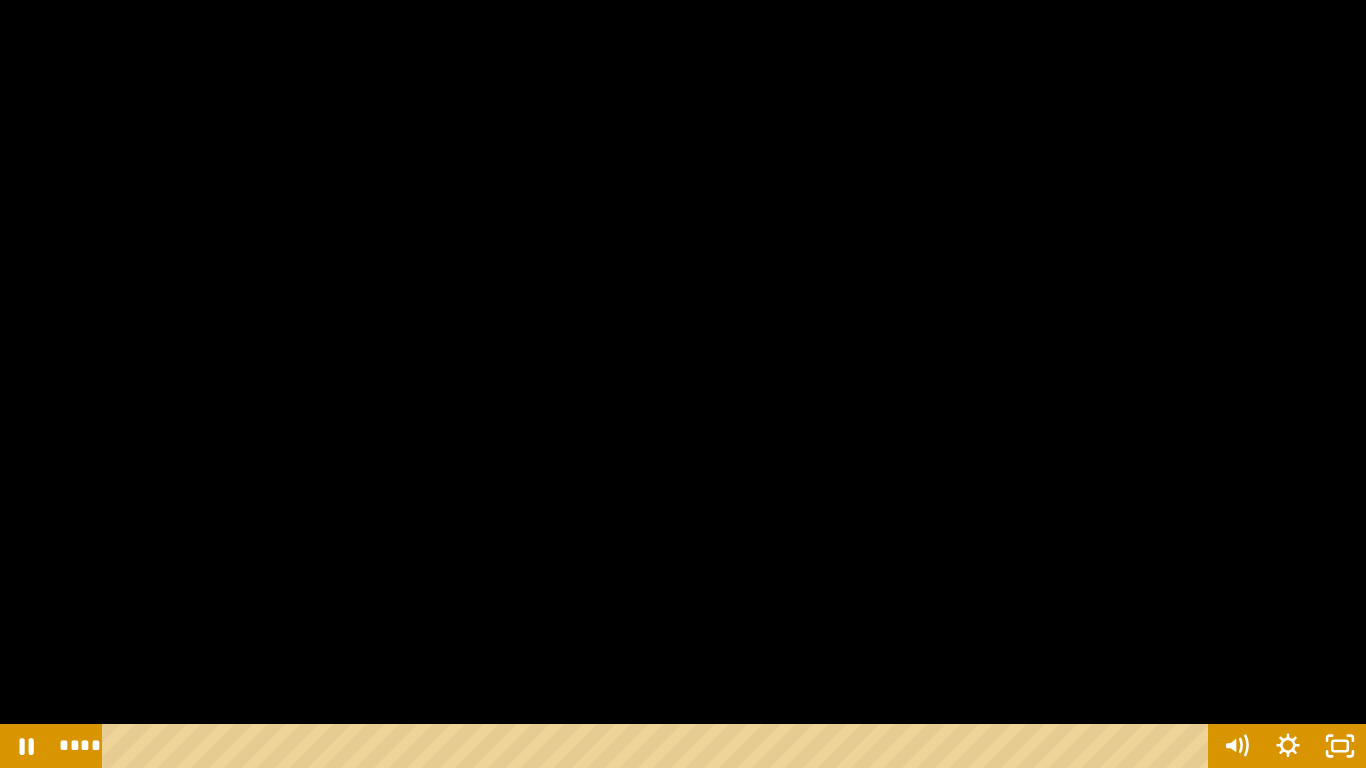 click at bounding box center [683, 384] 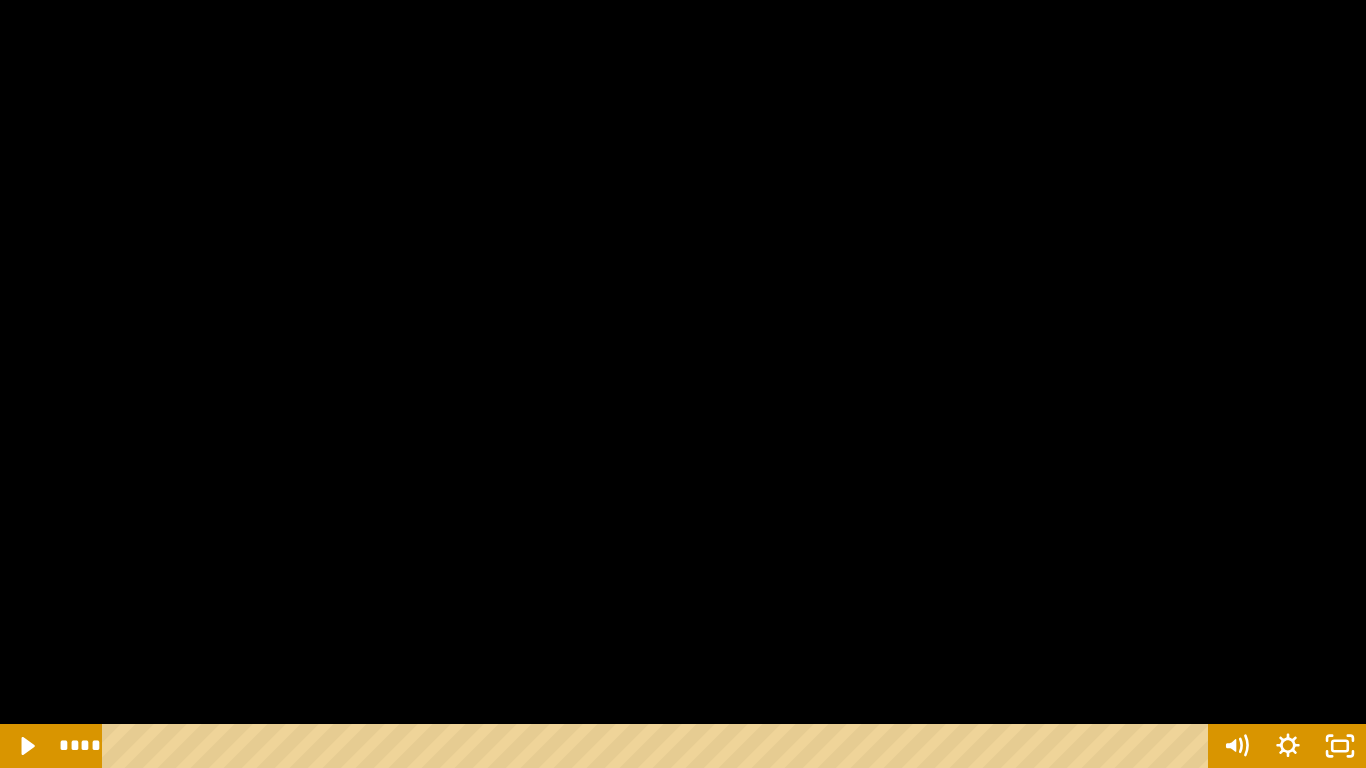 click at bounding box center [683, 384] 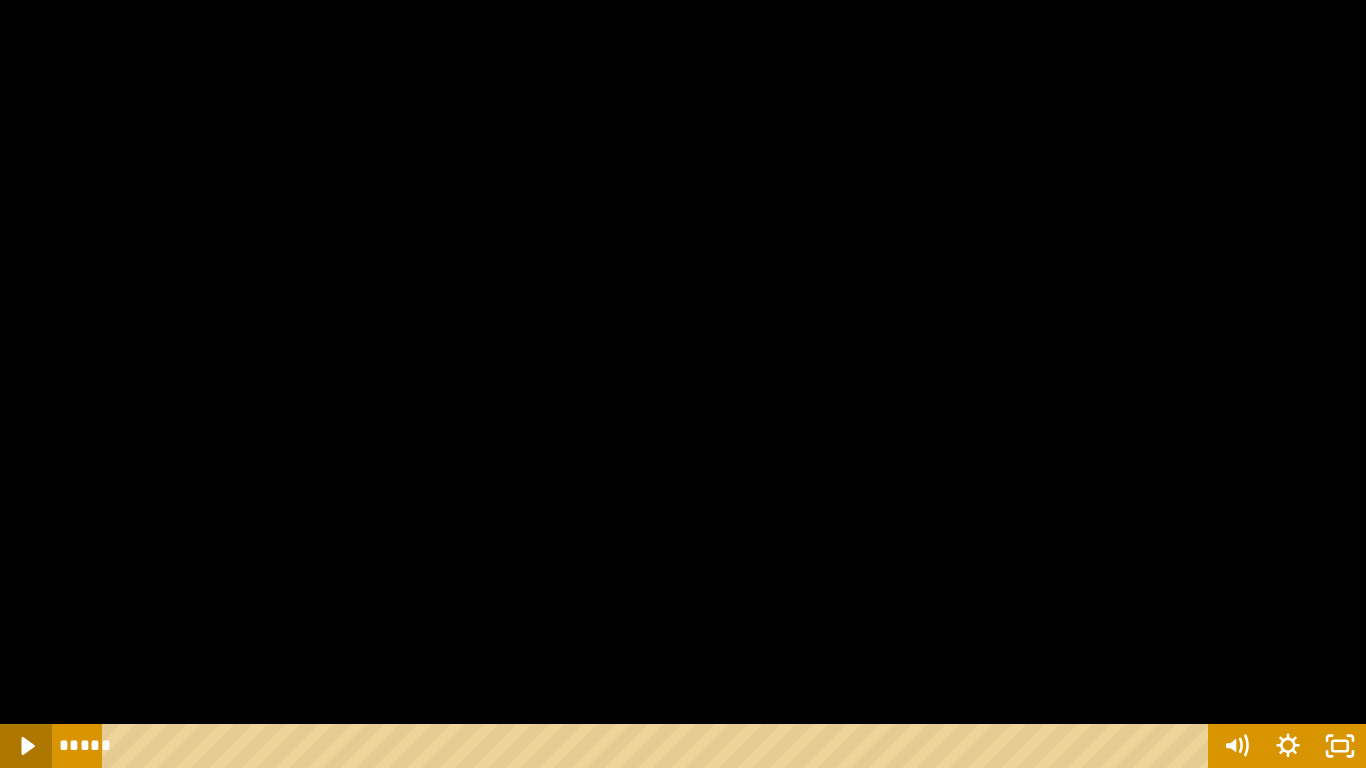 click 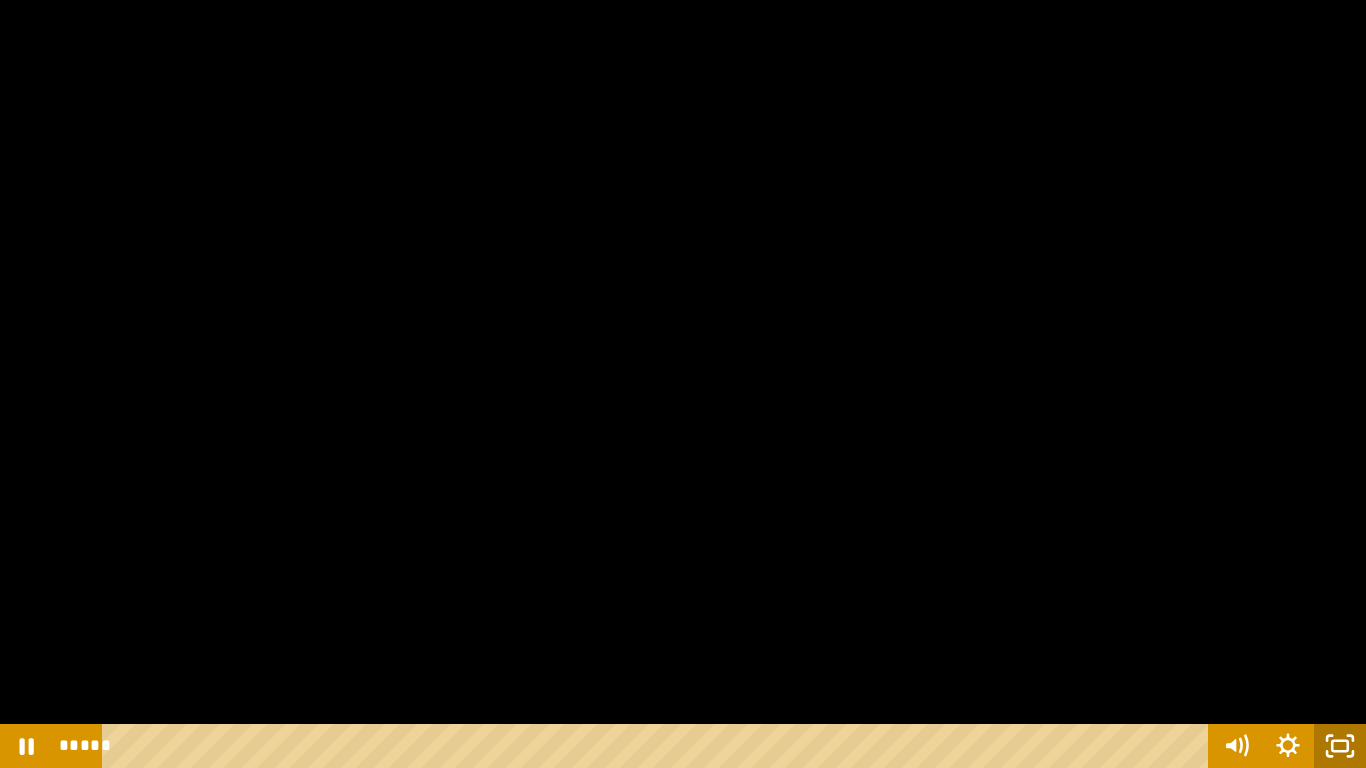 click 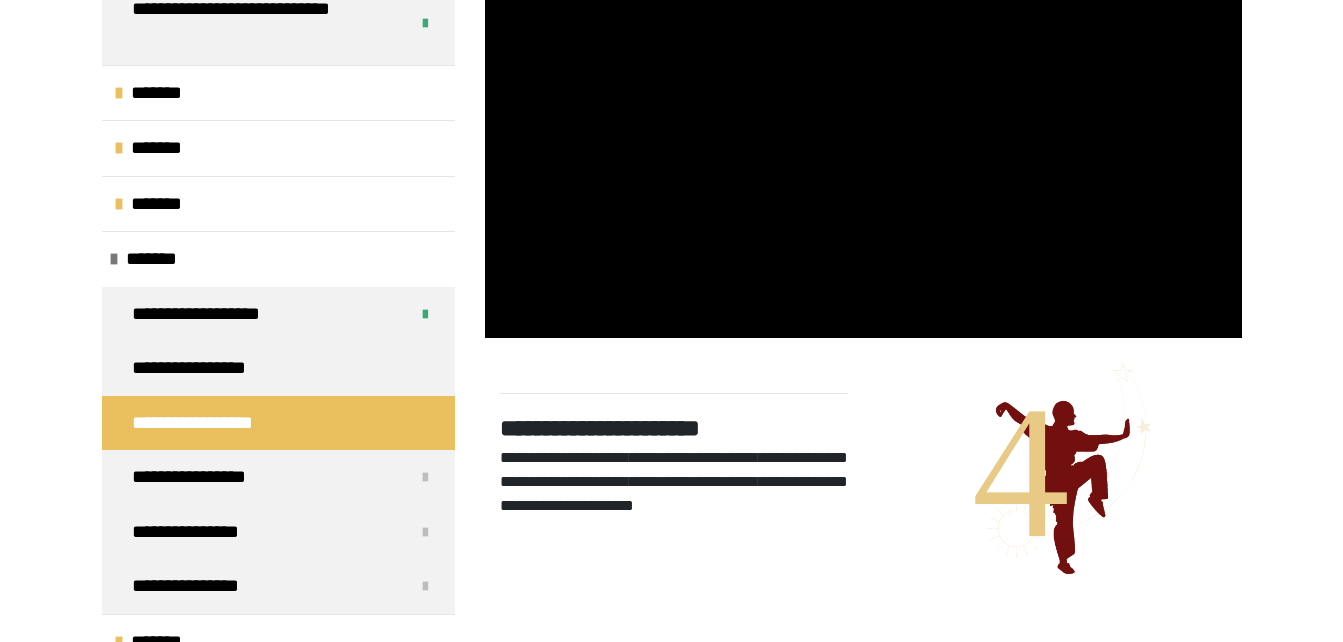 drag, startPoint x: 1355, startPoint y: 627, endPoint x: 719, endPoint y: 384, distance: 680.8414 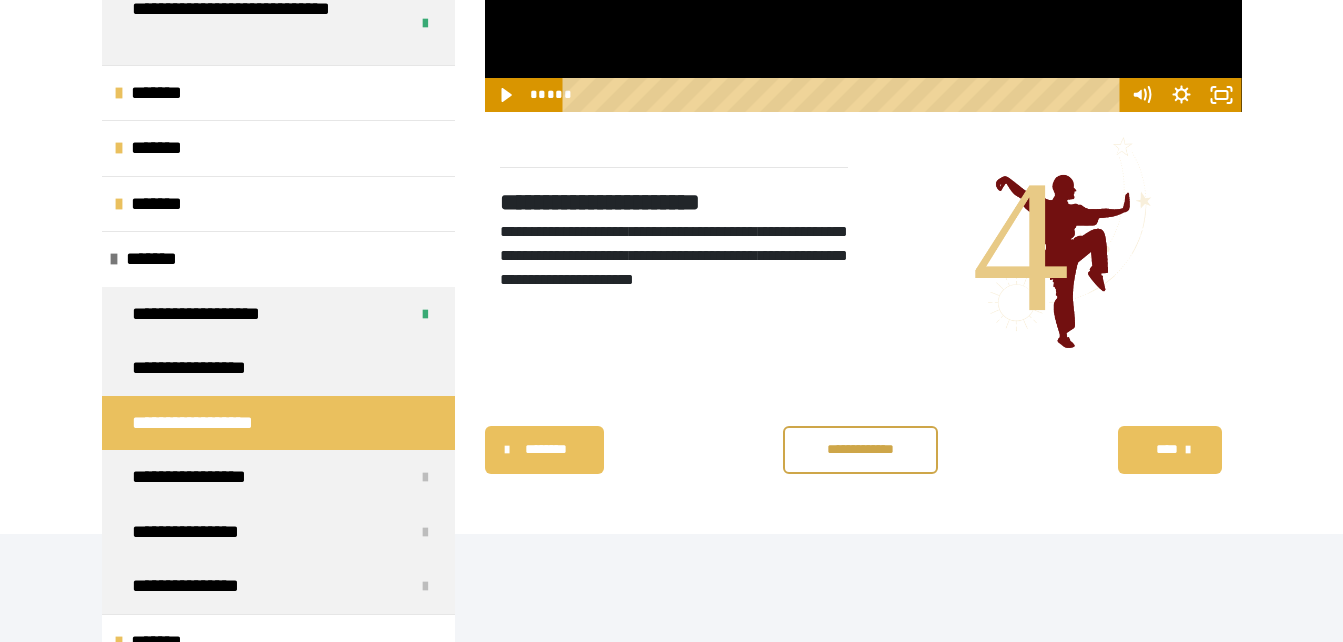 scroll, scrollTop: 4864, scrollLeft: 0, axis: vertical 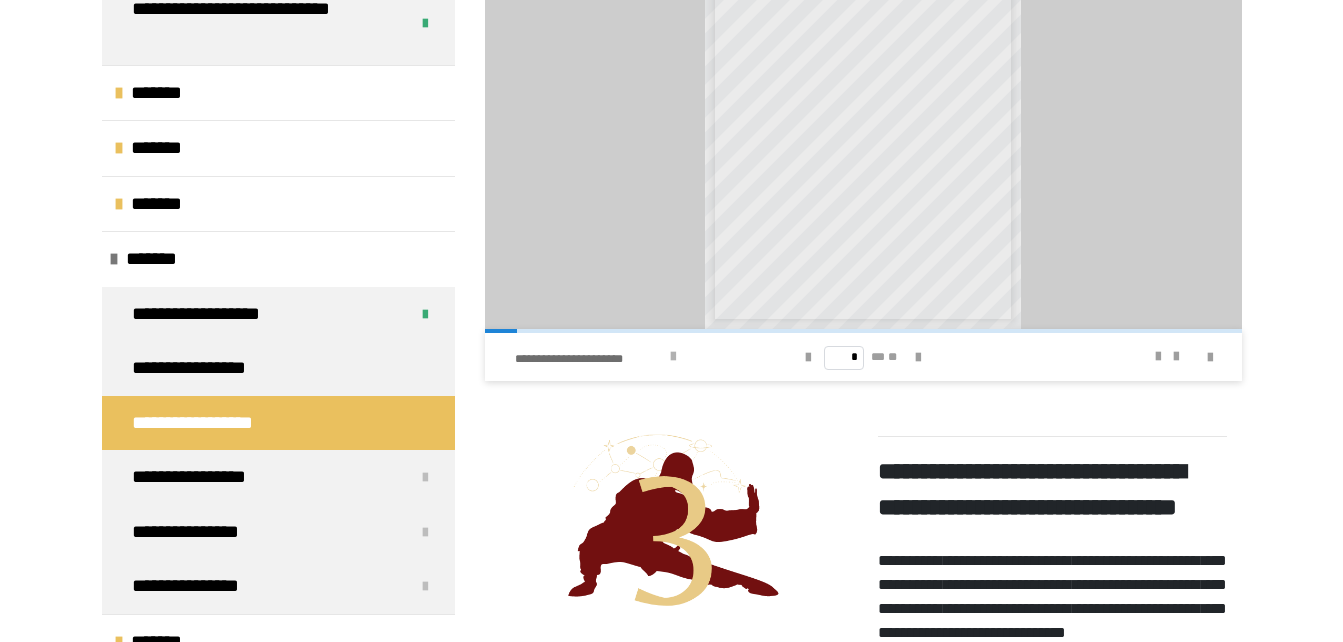click on "**********" at bounding box center [590, 359] 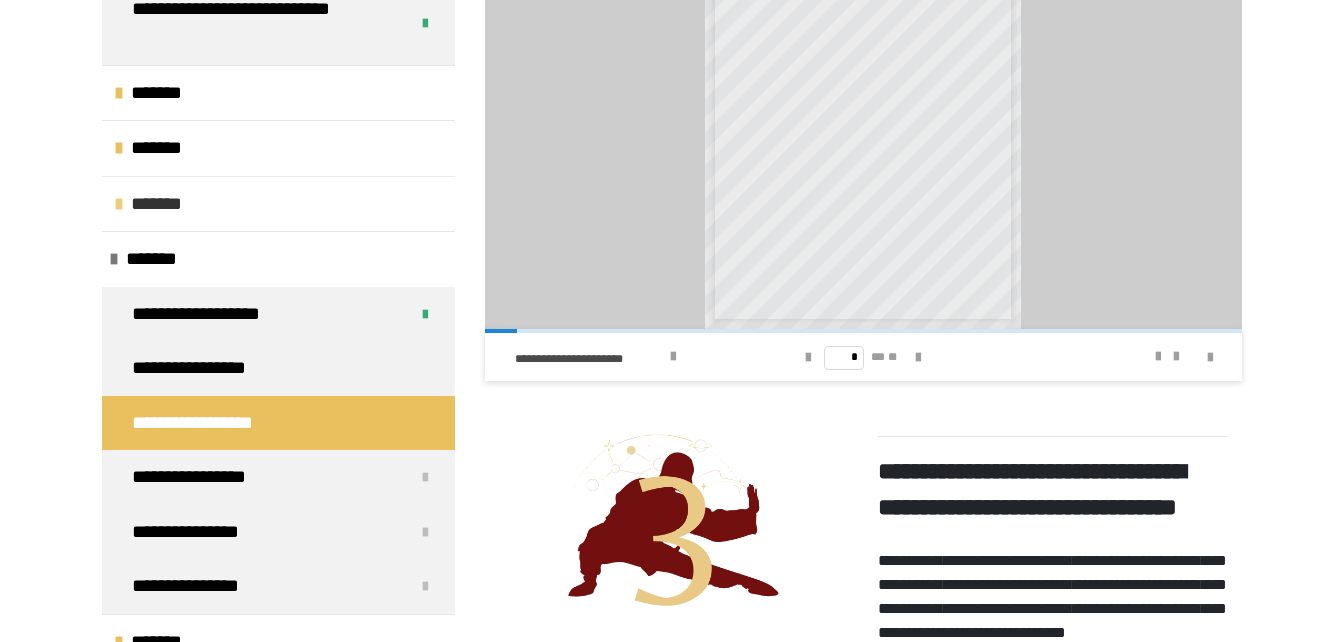 click on "*******" at bounding box center (278, 204) 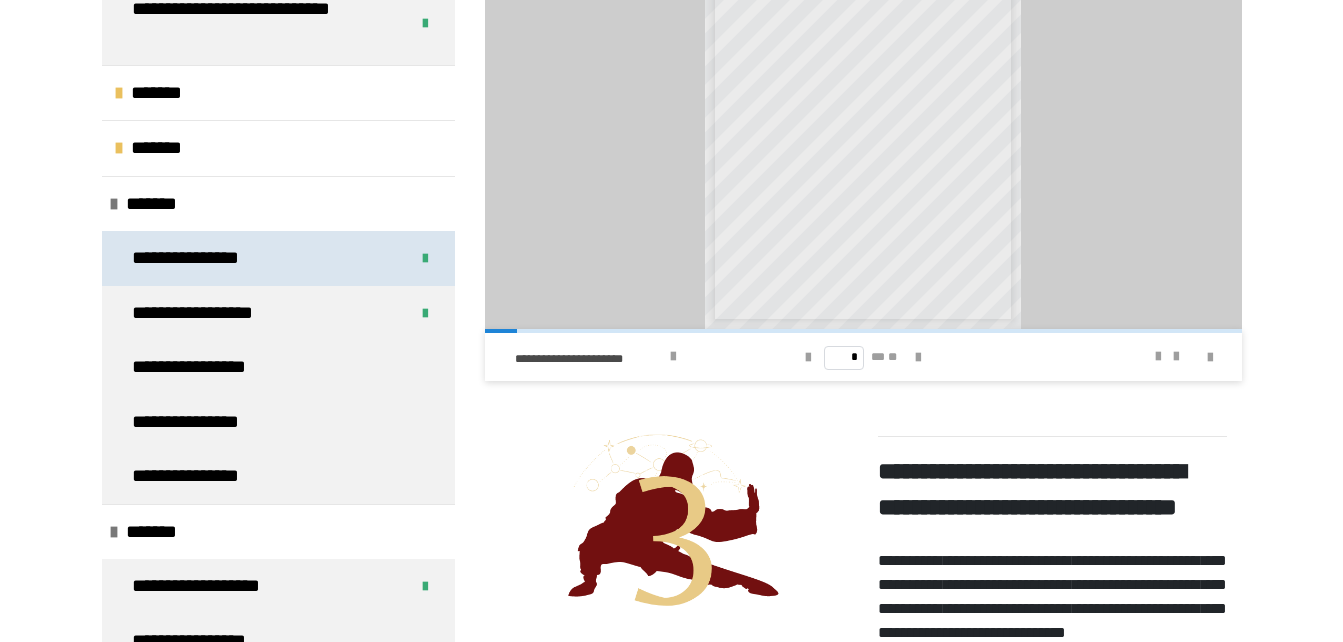 click on "**********" at bounding box center (278, 258) 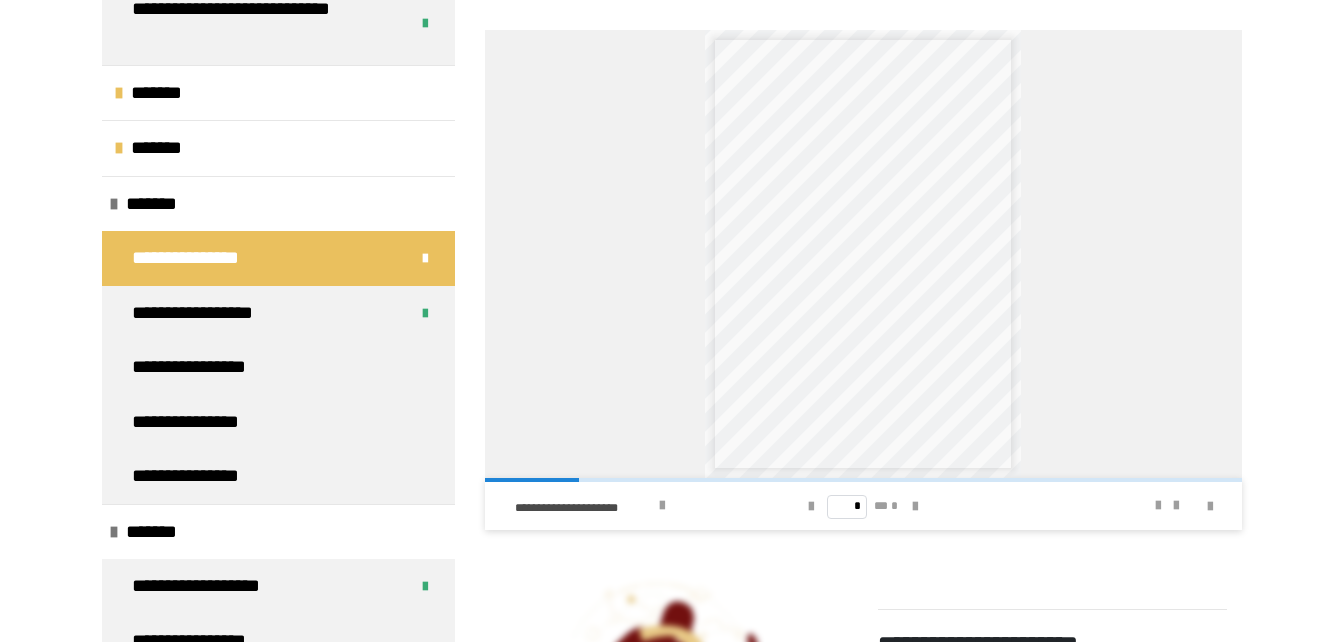 scroll, scrollTop: 1764, scrollLeft: 0, axis: vertical 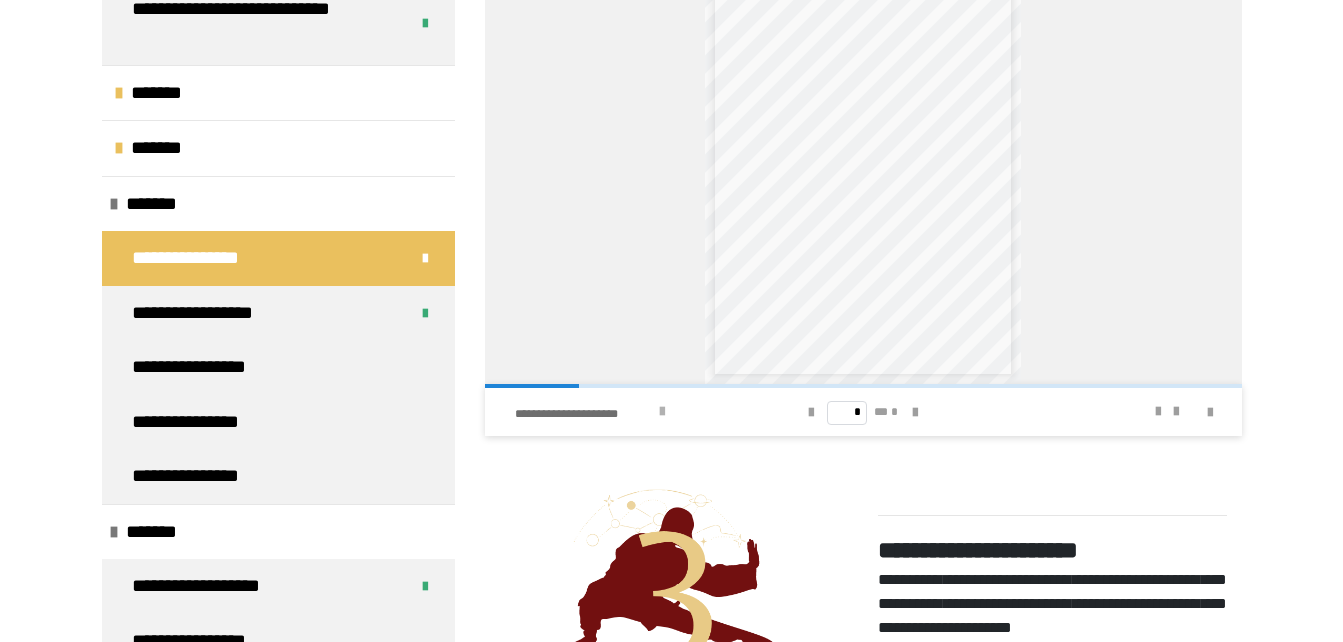 click at bounding box center (662, 412) 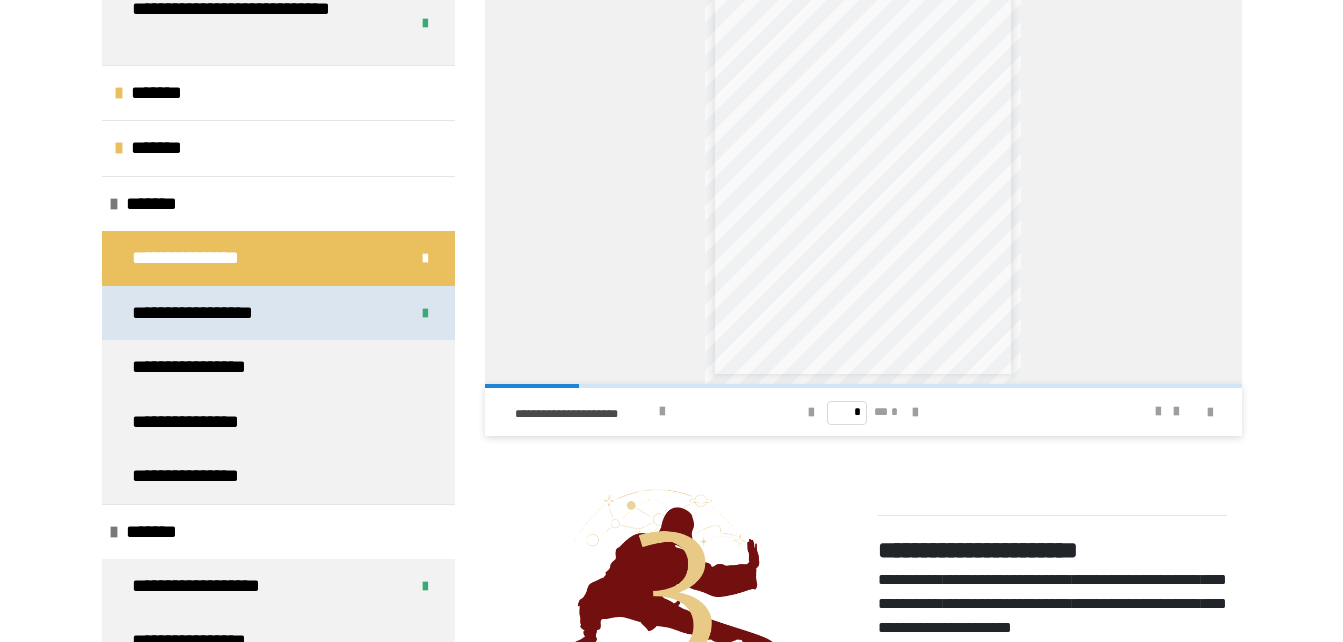 click on "**********" at bounding box center (278, 313) 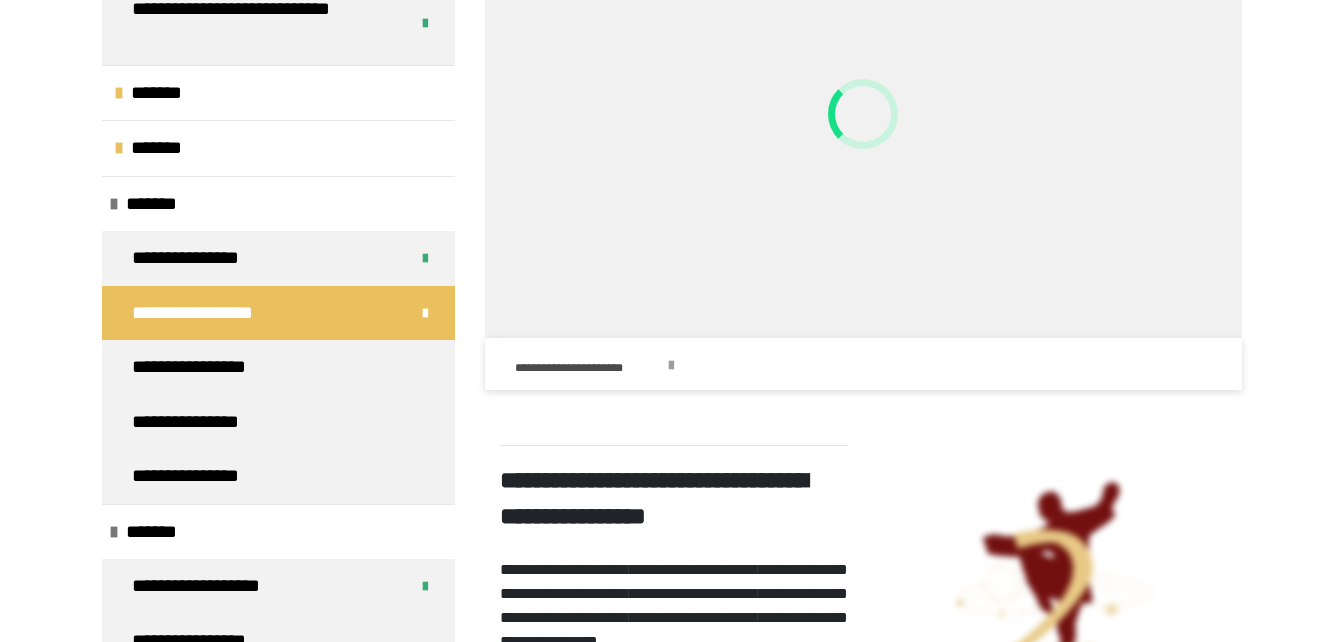 scroll, scrollTop: 1043, scrollLeft: 0, axis: vertical 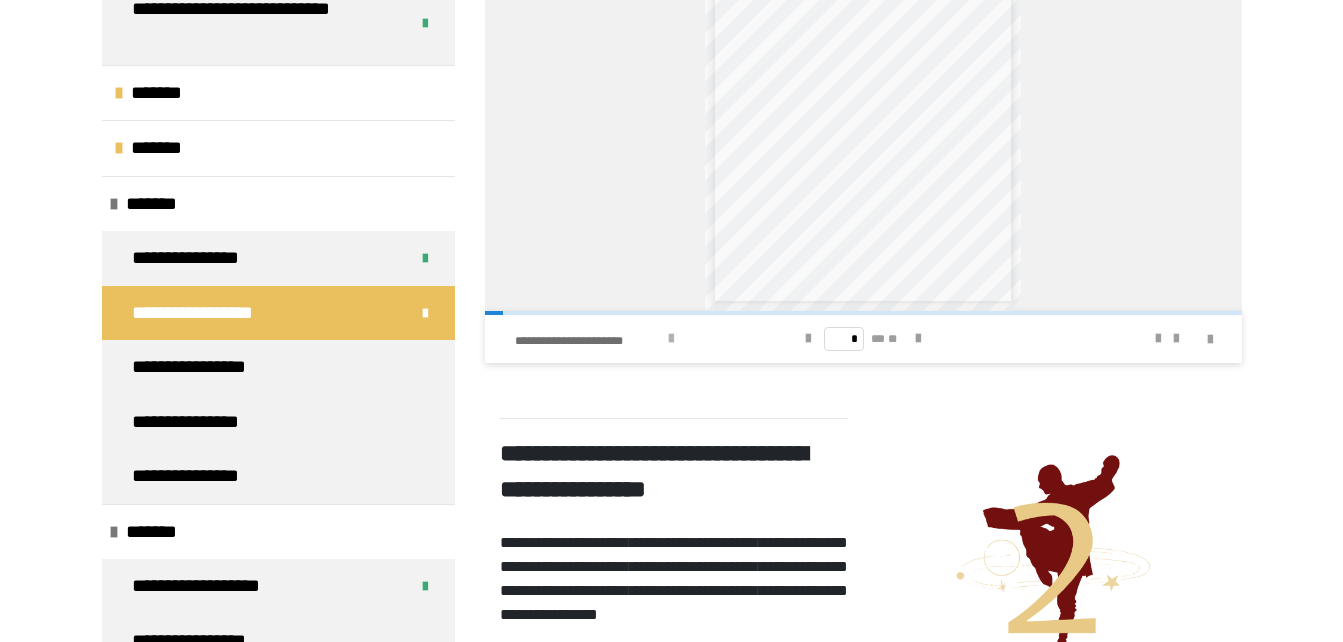 click on "**********" at bounding box center (634, 339) 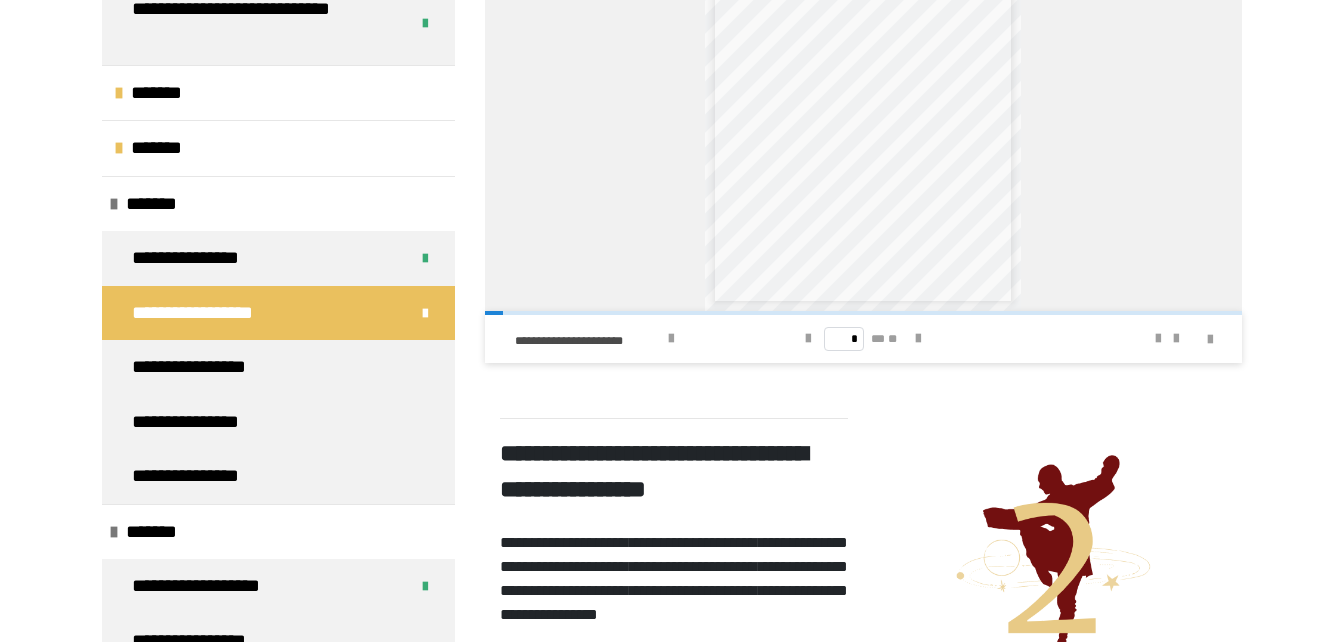 click on "**********" at bounding box center [278, 313] 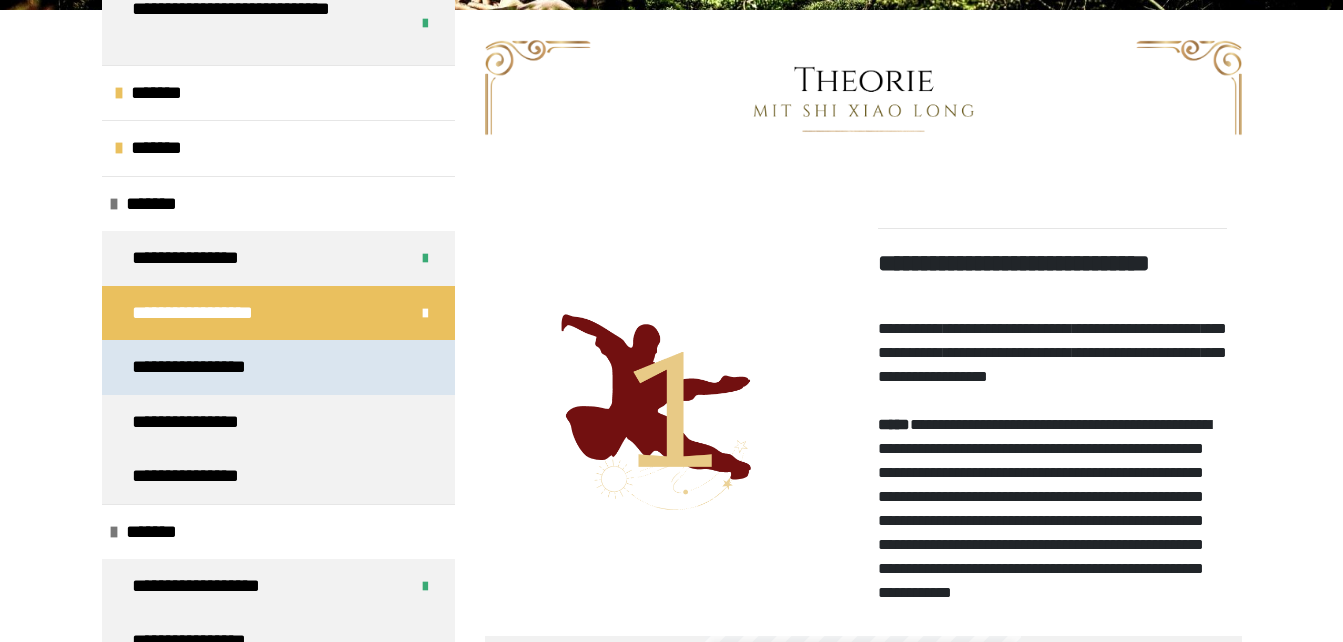 click on "**********" at bounding box center [210, 367] 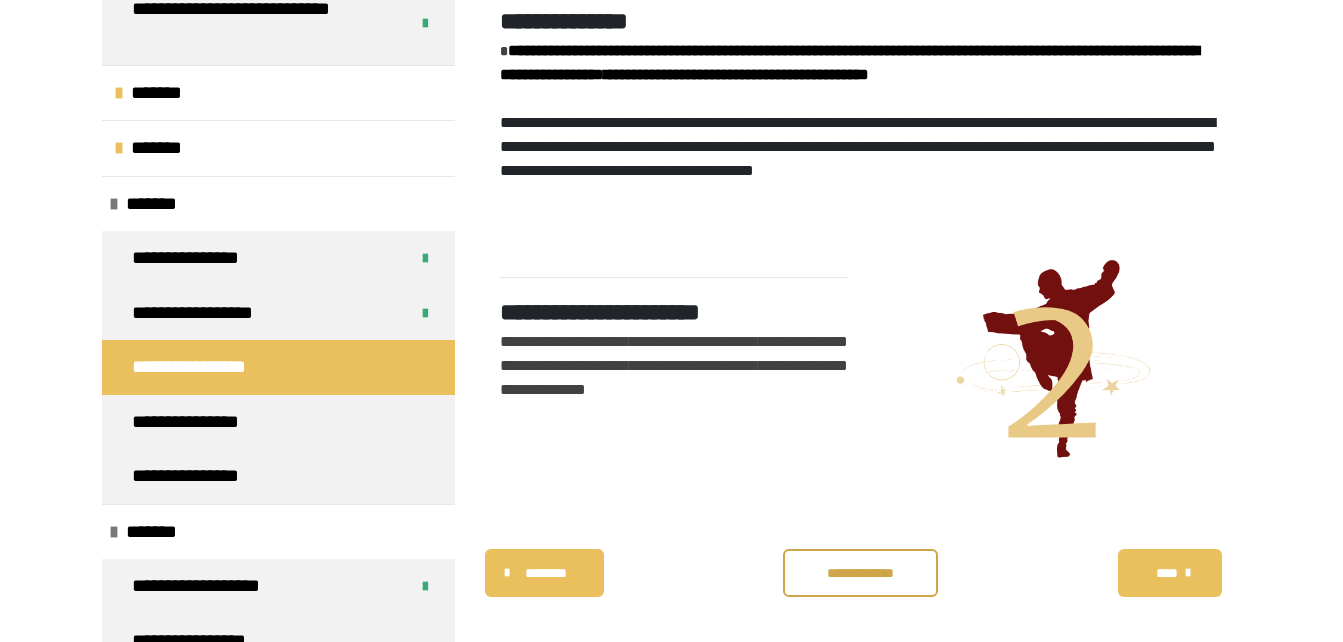scroll, scrollTop: 3310, scrollLeft: 0, axis: vertical 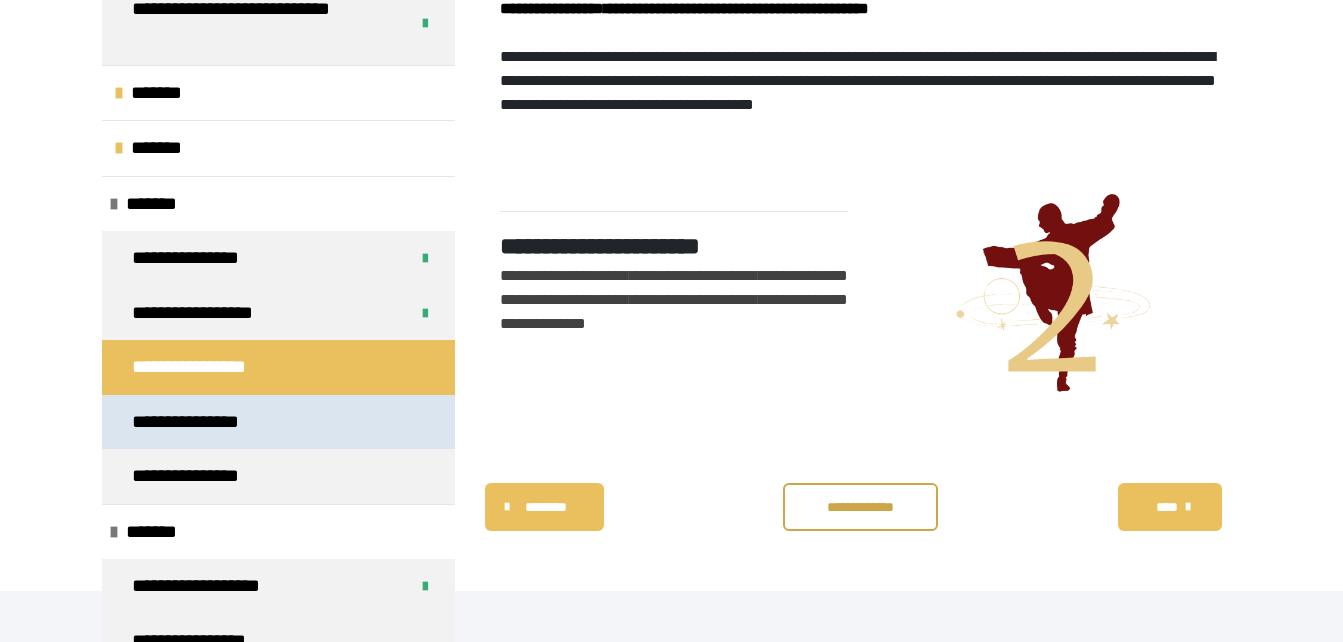 click on "**********" at bounding box center [204, 422] 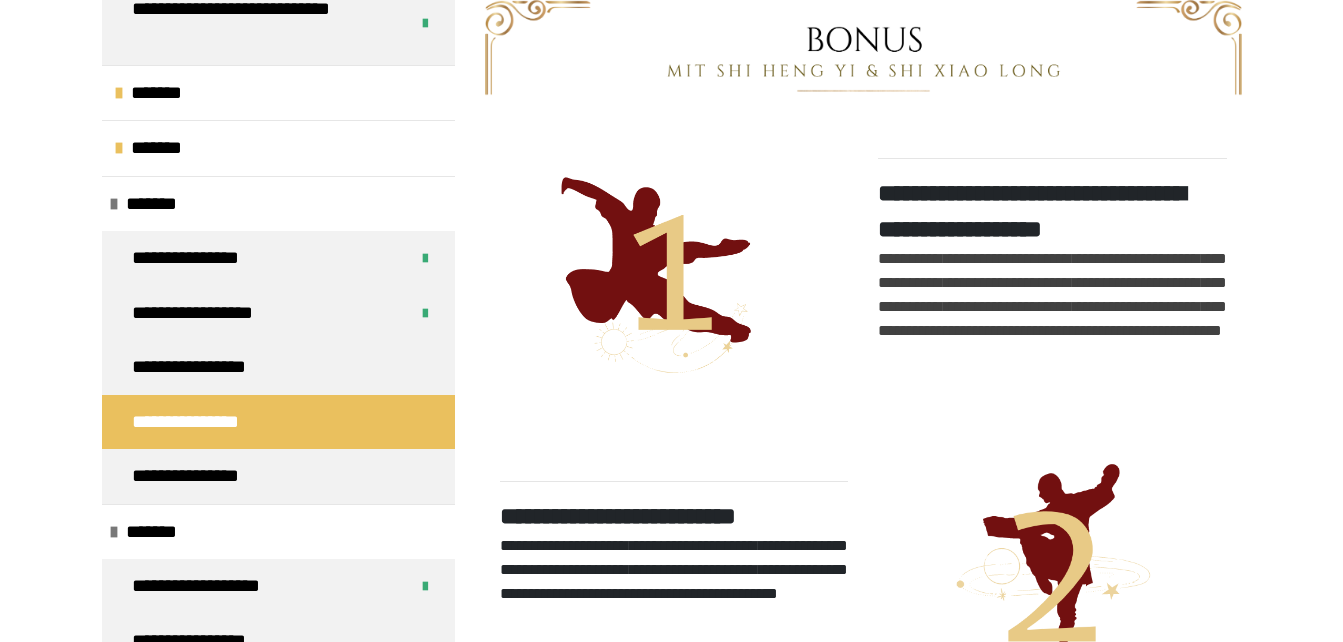 scroll, scrollTop: 350, scrollLeft: 0, axis: vertical 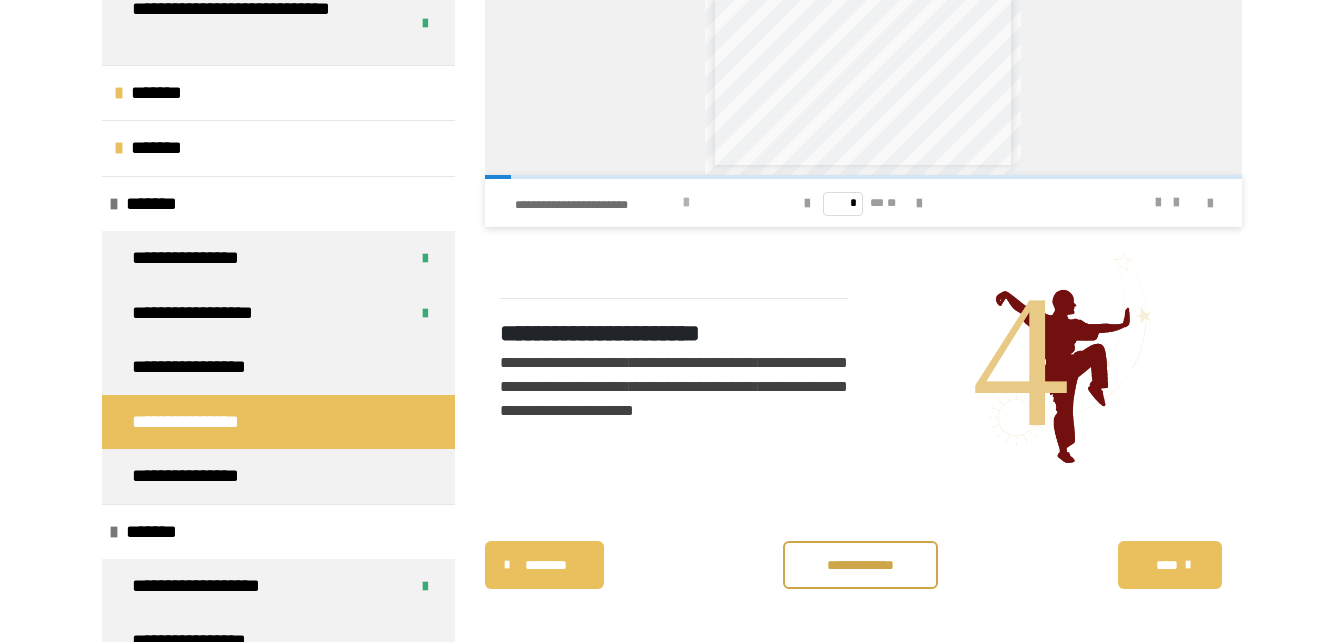 click on "**********" at bounding box center [596, 205] 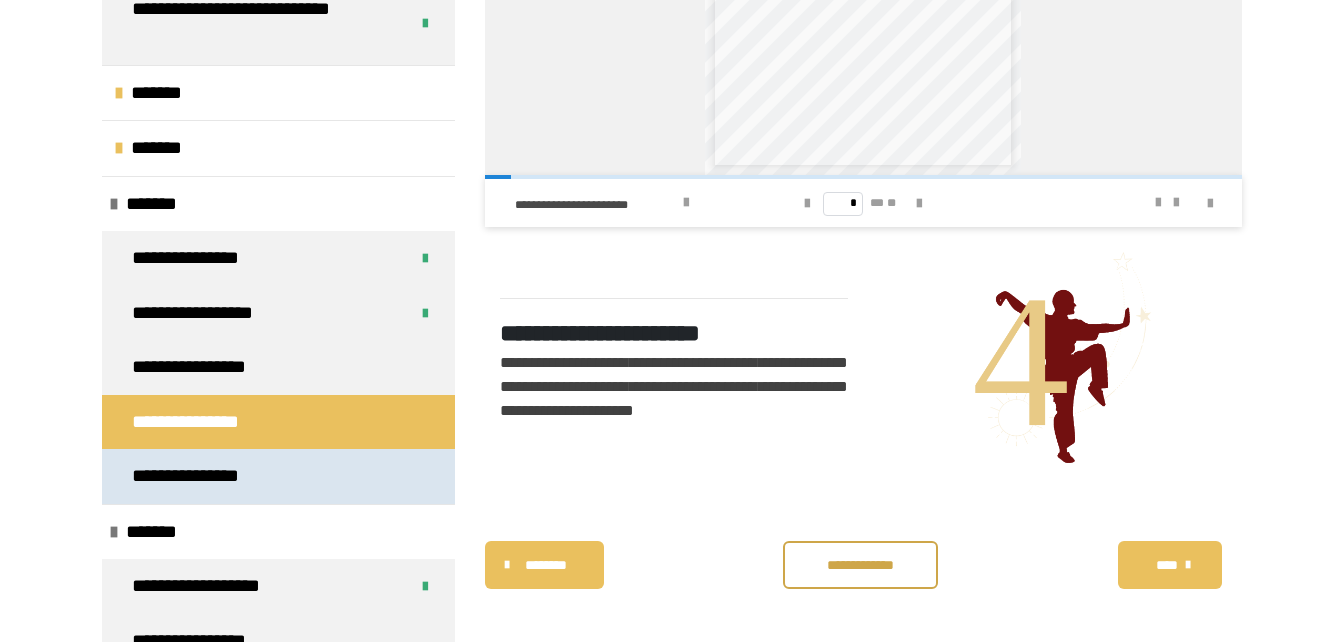 click on "**********" at bounding box center (210, 476) 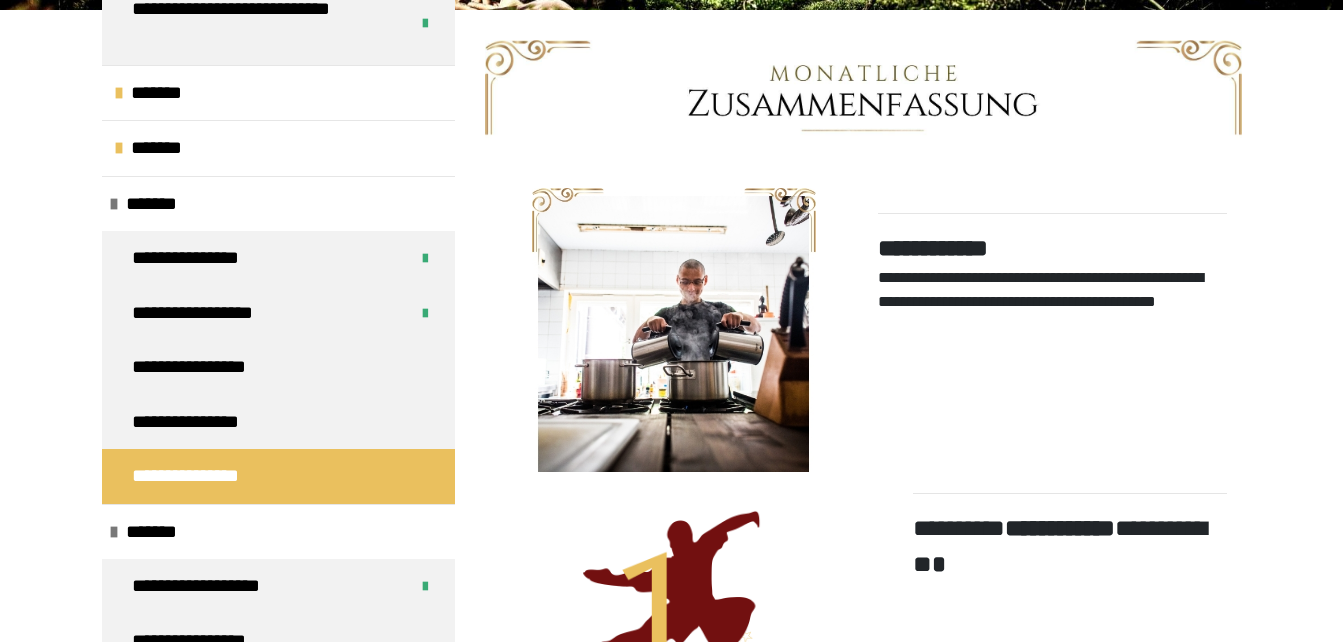 click on "**********" at bounding box center [1052, 597] 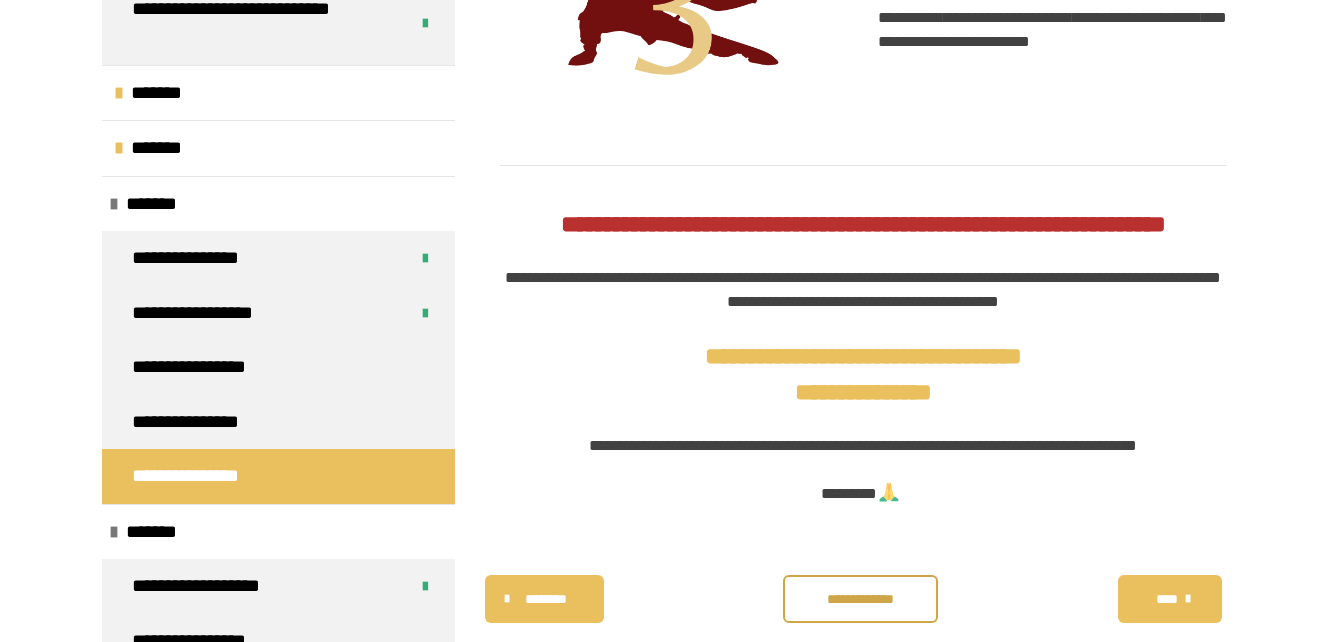 scroll, scrollTop: 2001, scrollLeft: 0, axis: vertical 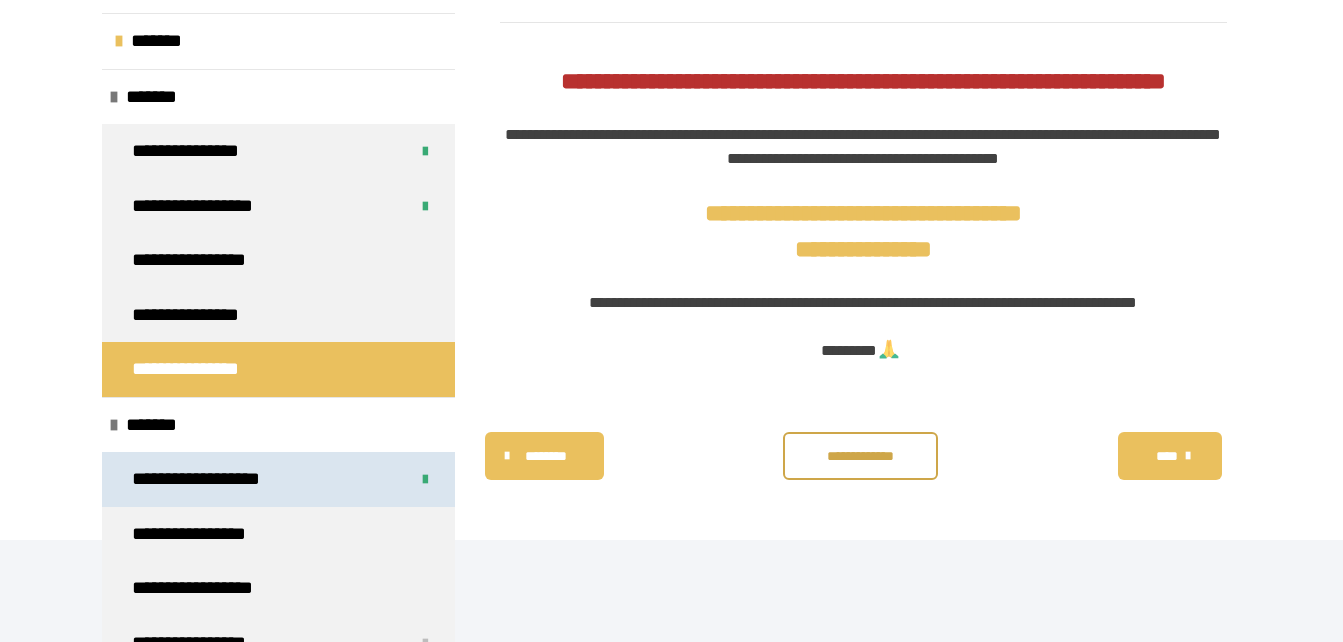 click on "**********" at bounding box center (278, 479) 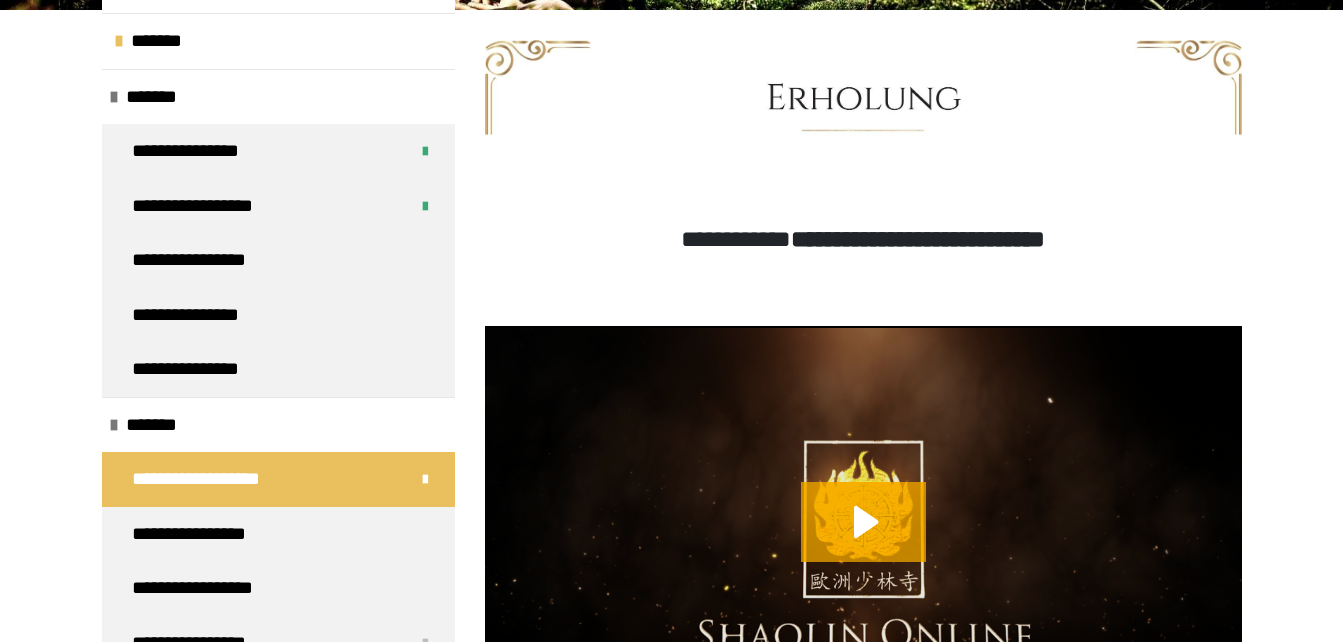 click on "**********" at bounding box center [671, 1282] 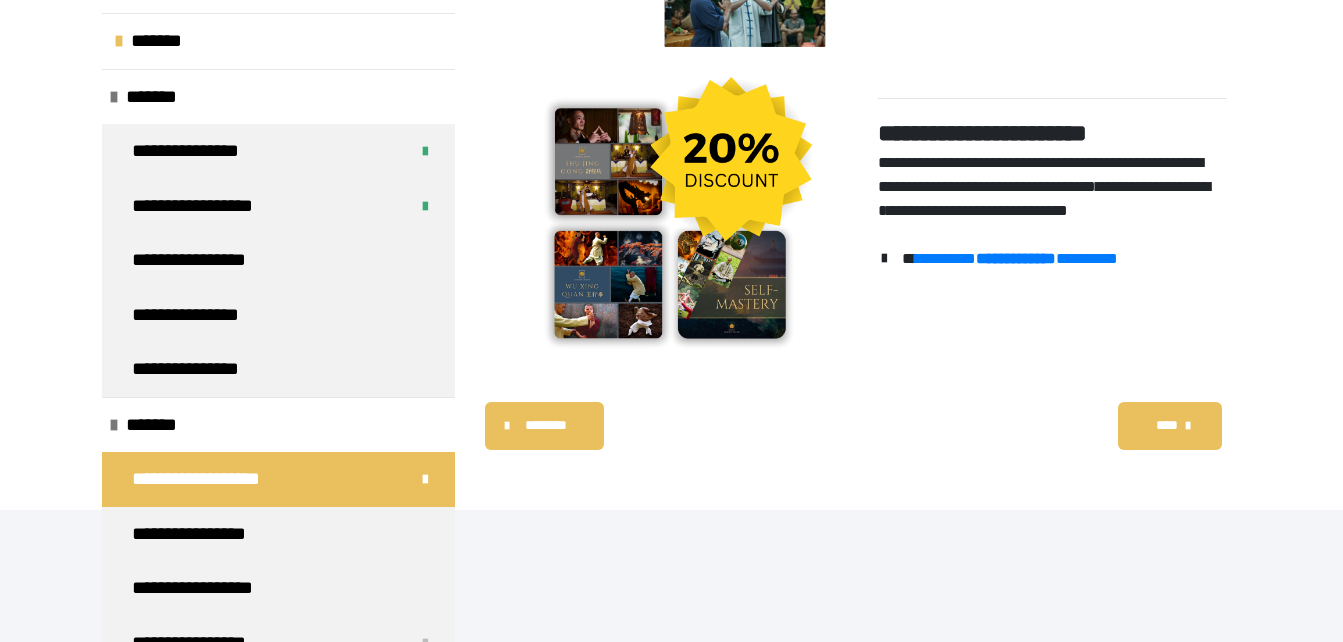 scroll, scrollTop: 2828, scrollLeft: 0, axis: vertical 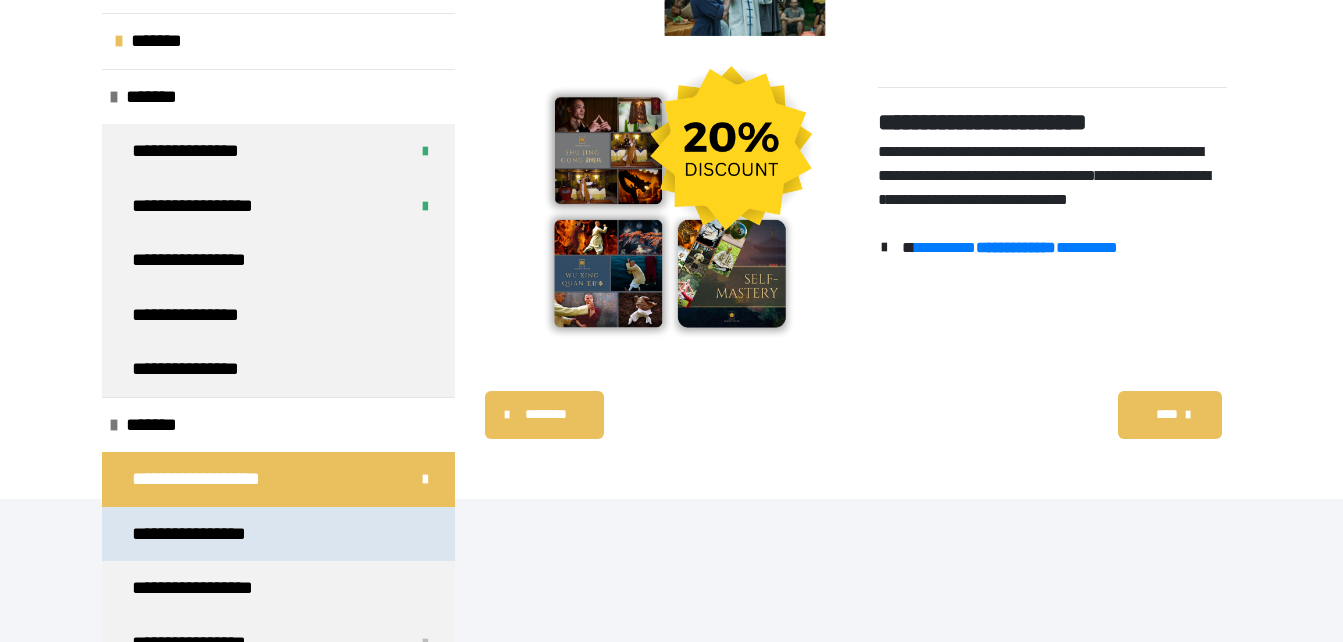 drag, startPoint x: 250, startPoint y: 533, endPoint x: 232, endPoint y: 534, distance: 18.027756 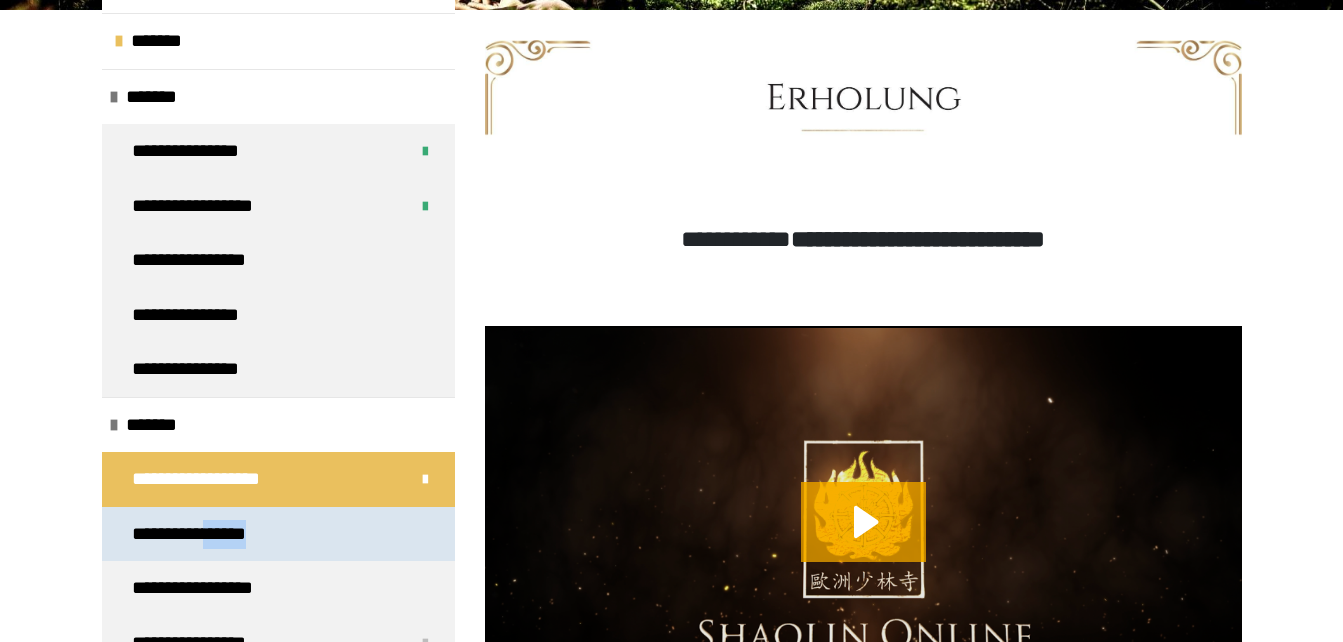click on "**********" at bounding box center (204, 534) 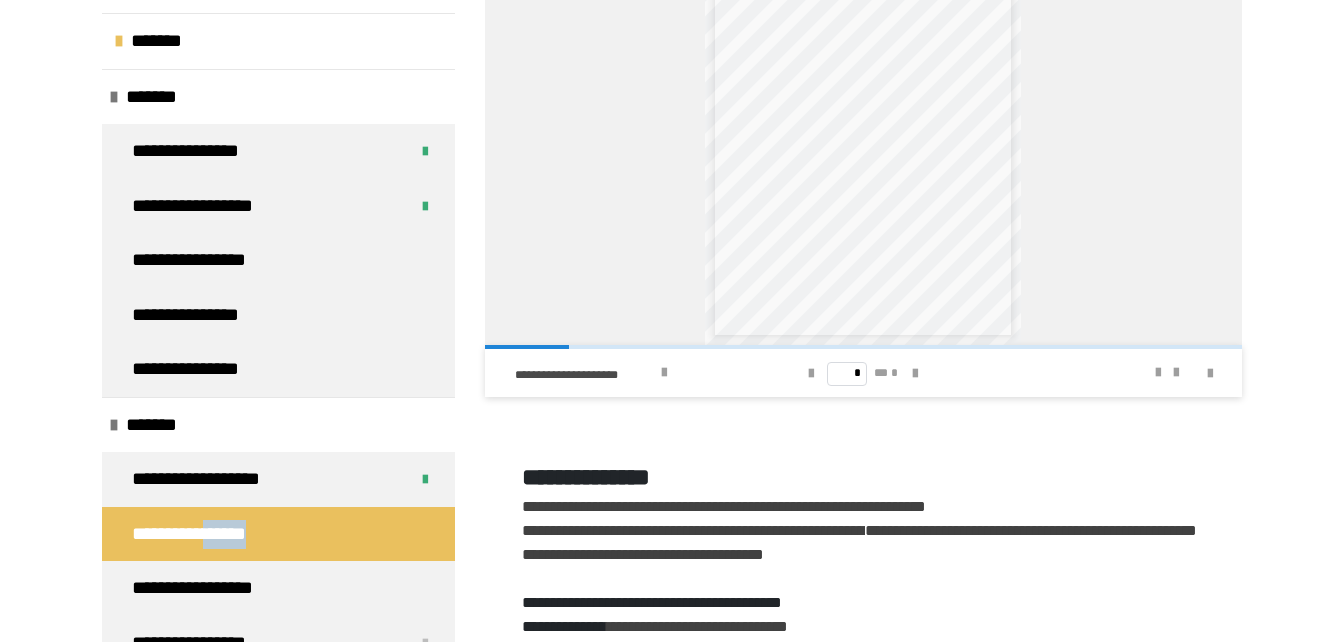 scroll, scrollTop: 1884, scrollLeft: 0, axis: vertical 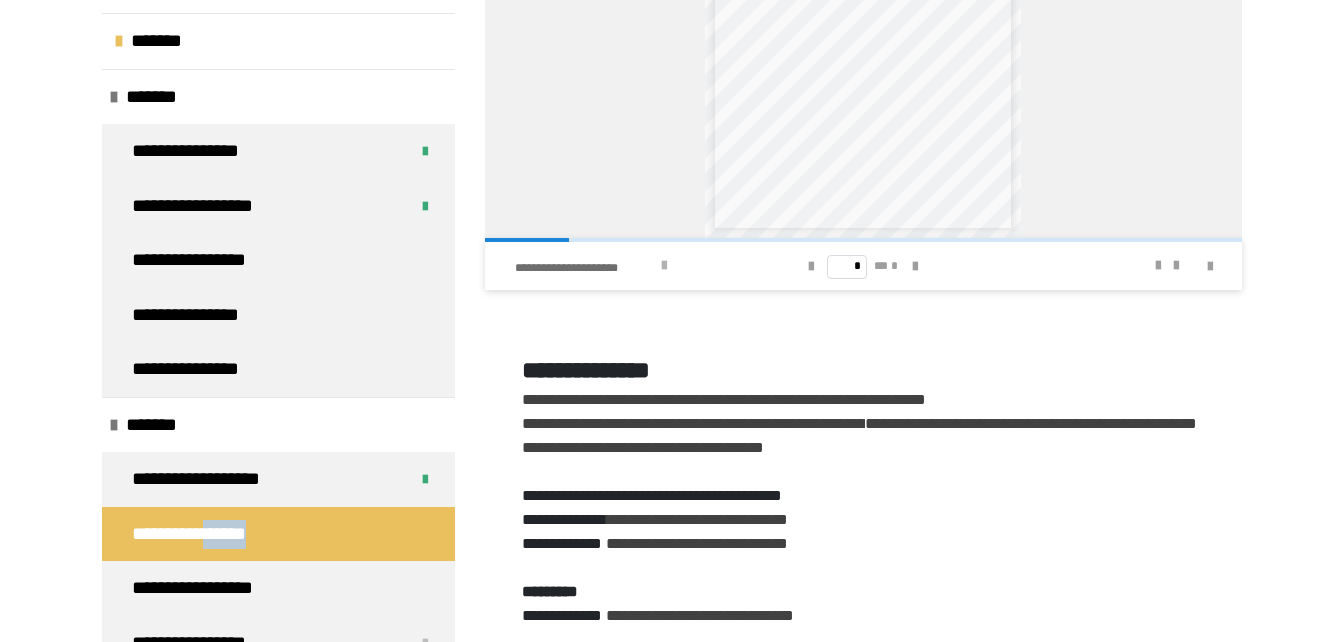 click on "**********" at bounding box center (585, 268) 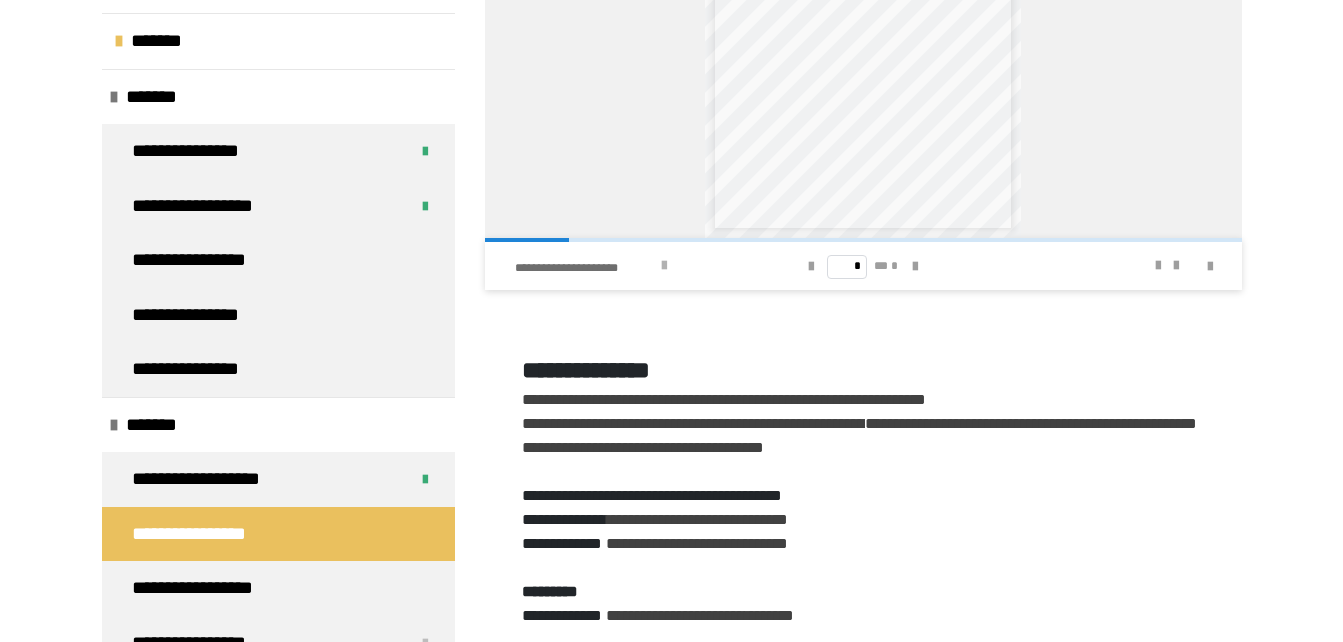 click at bounding box center (664, 266) 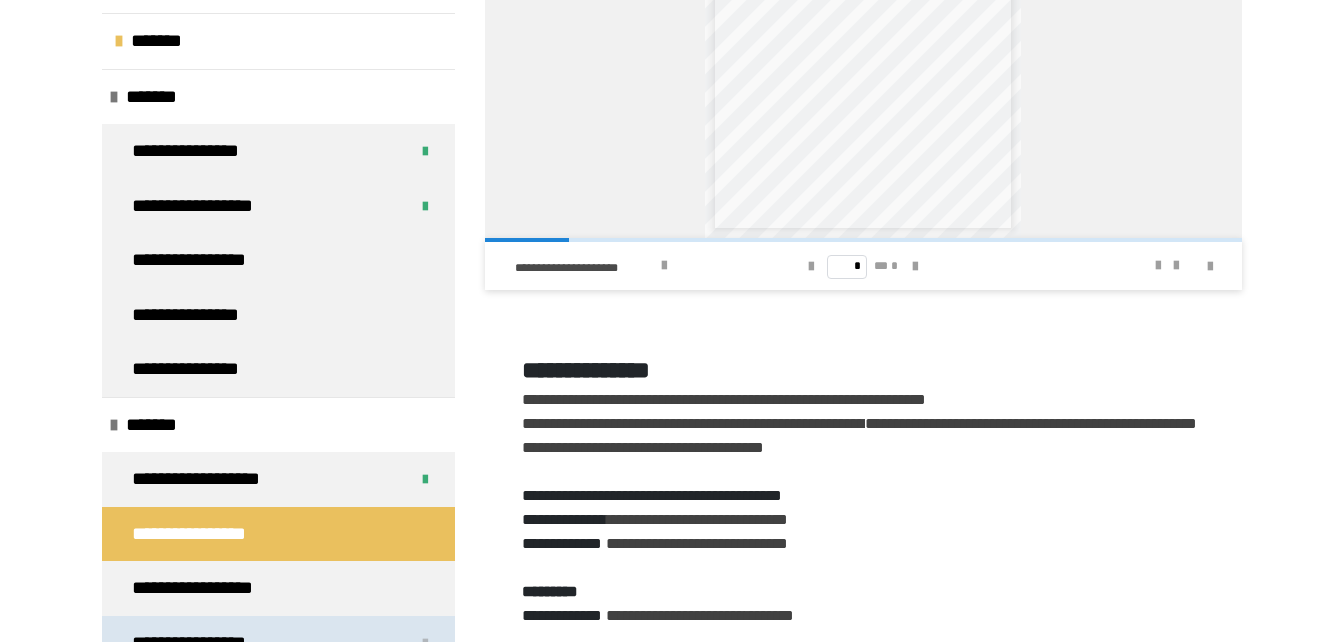 click on "**********" at bounding box center (278, 643) 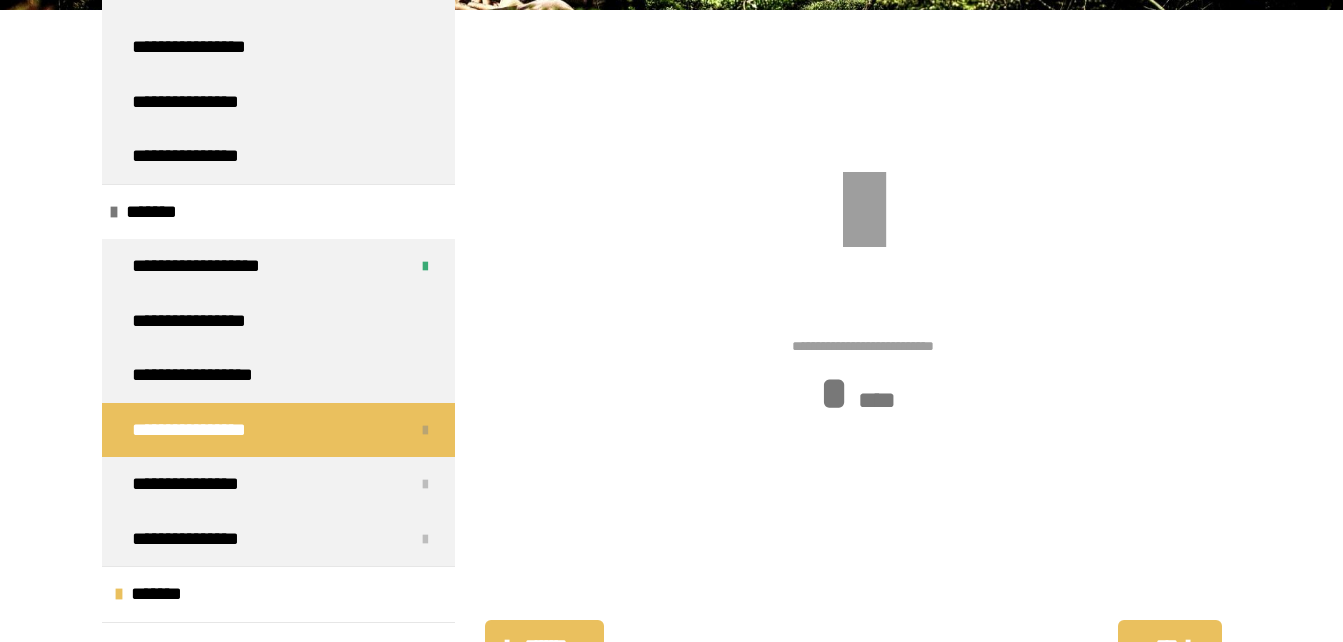 scroll, scrollTop: 1067, scrollLeft: 0, axis: vertical 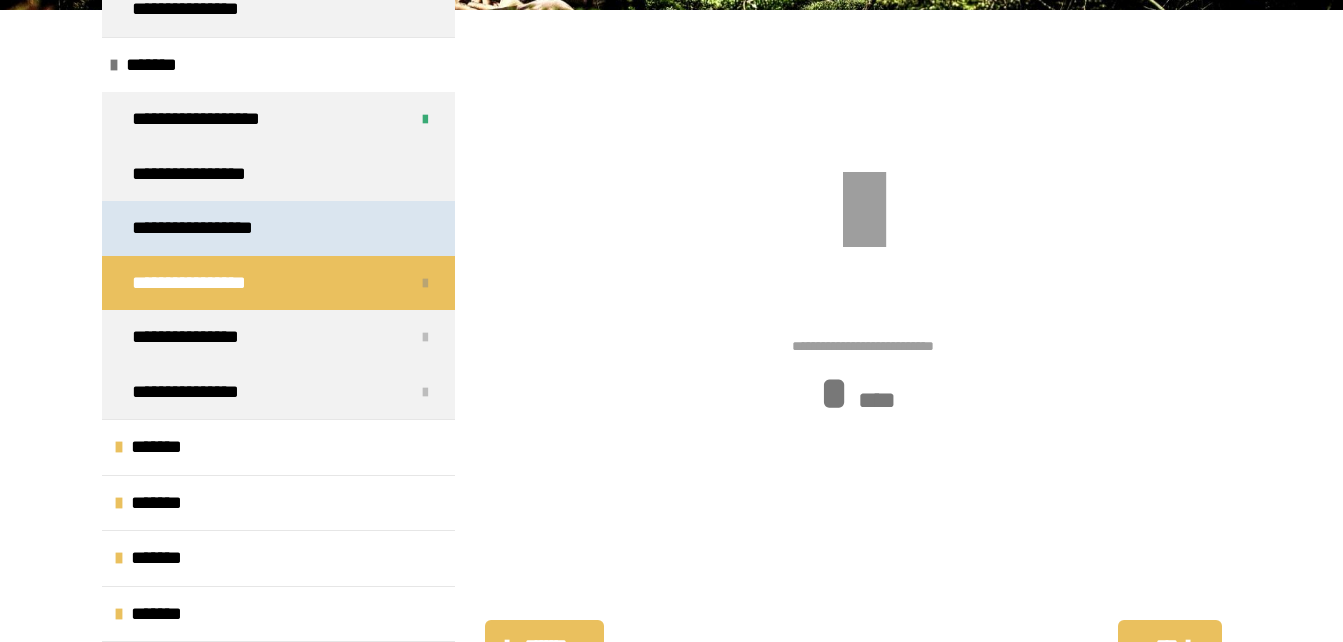 click on "**********" at bounding box center [210, 228] 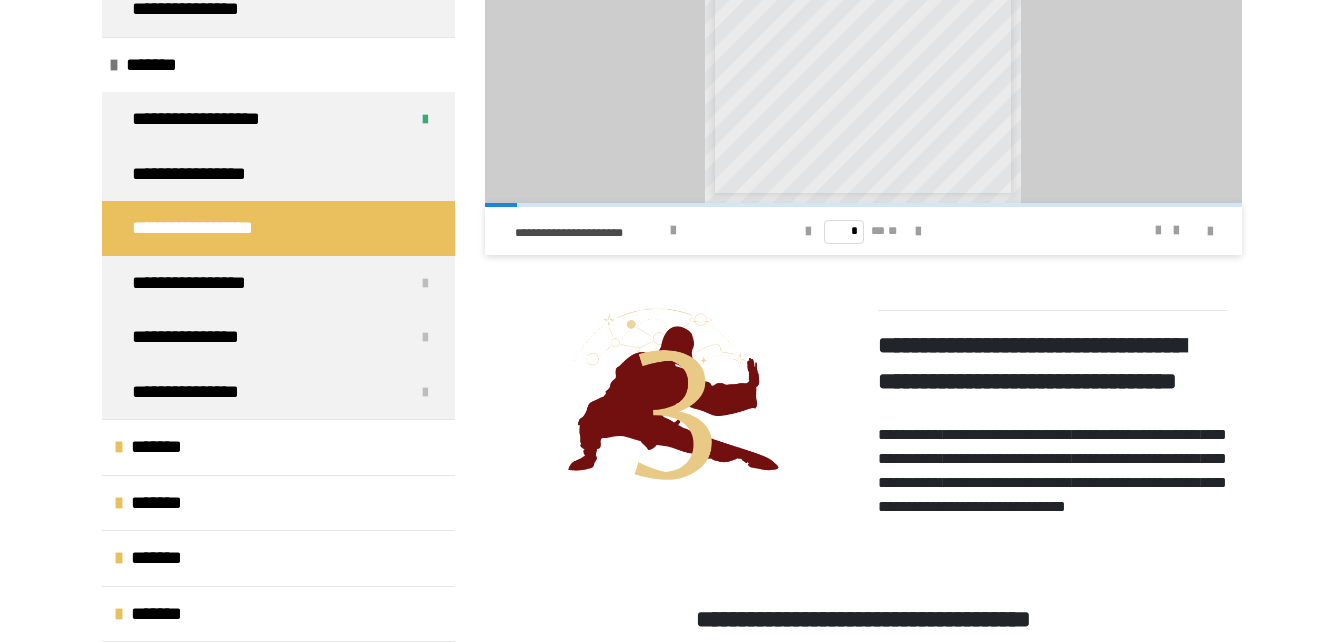 scroll, scrollTop: 2216, scrollLeft: 0, axis: vertical 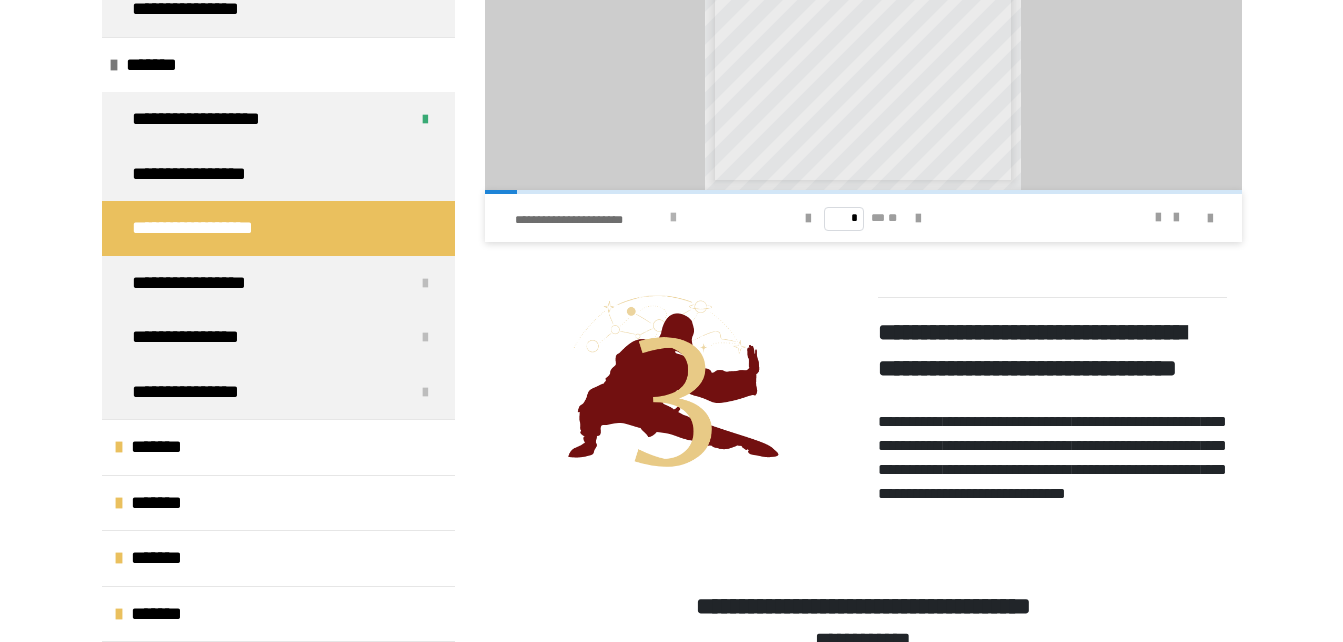 click on "**********" at bounding box center [590, 220] 